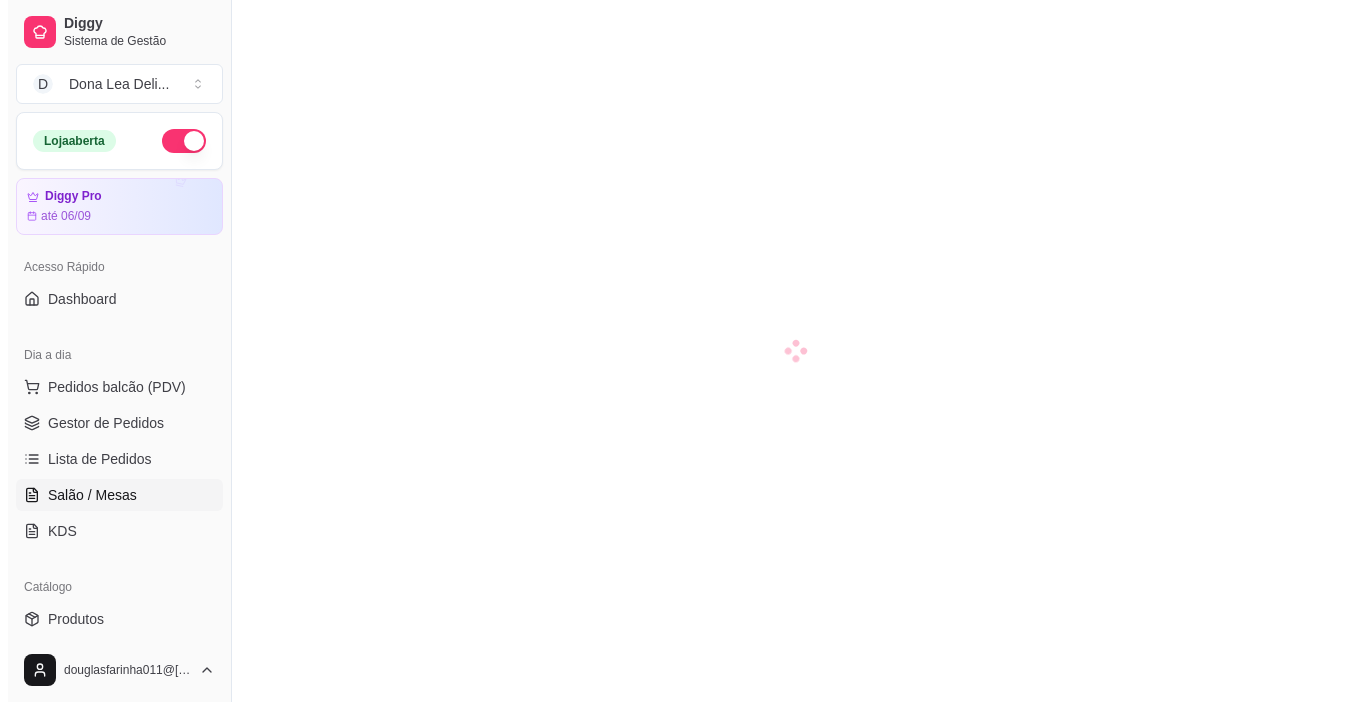 scroll, scrollTop: 0, scrollLeft: 0, axis: both 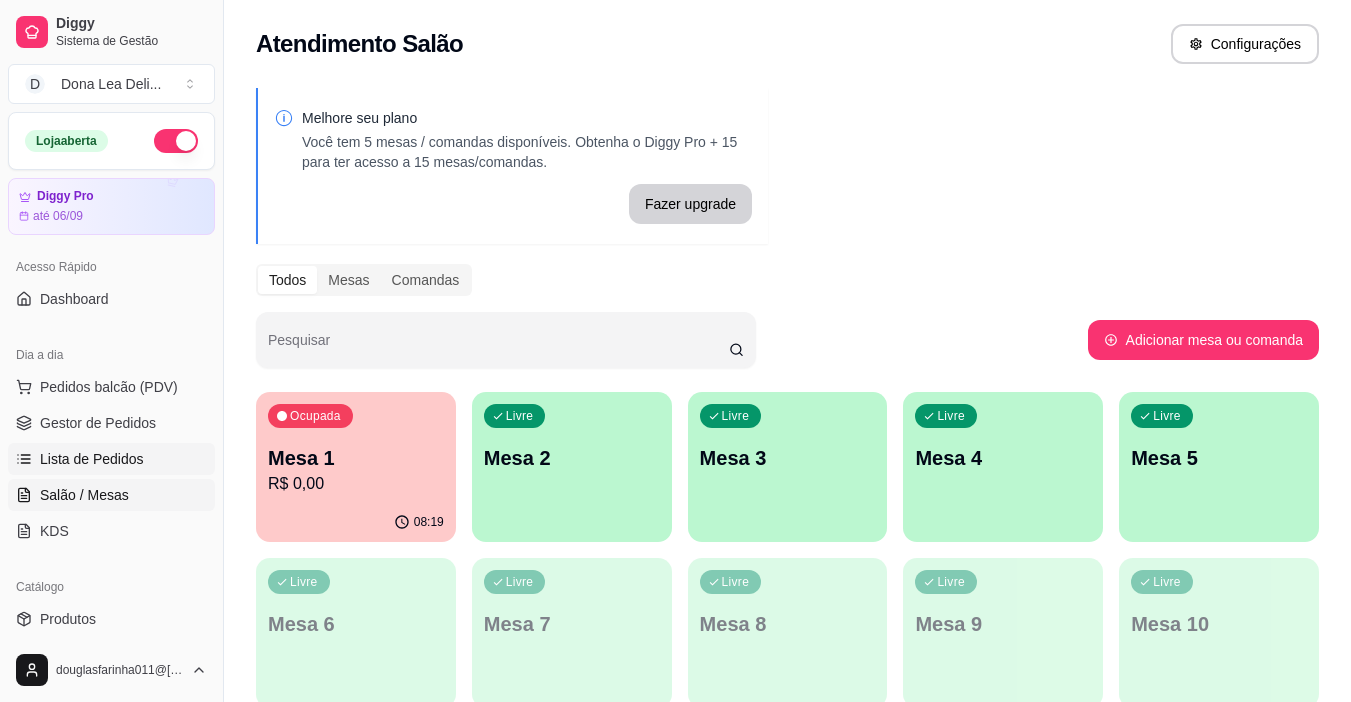click on "Lista de Pedidos" at bounding box center (92, 459) 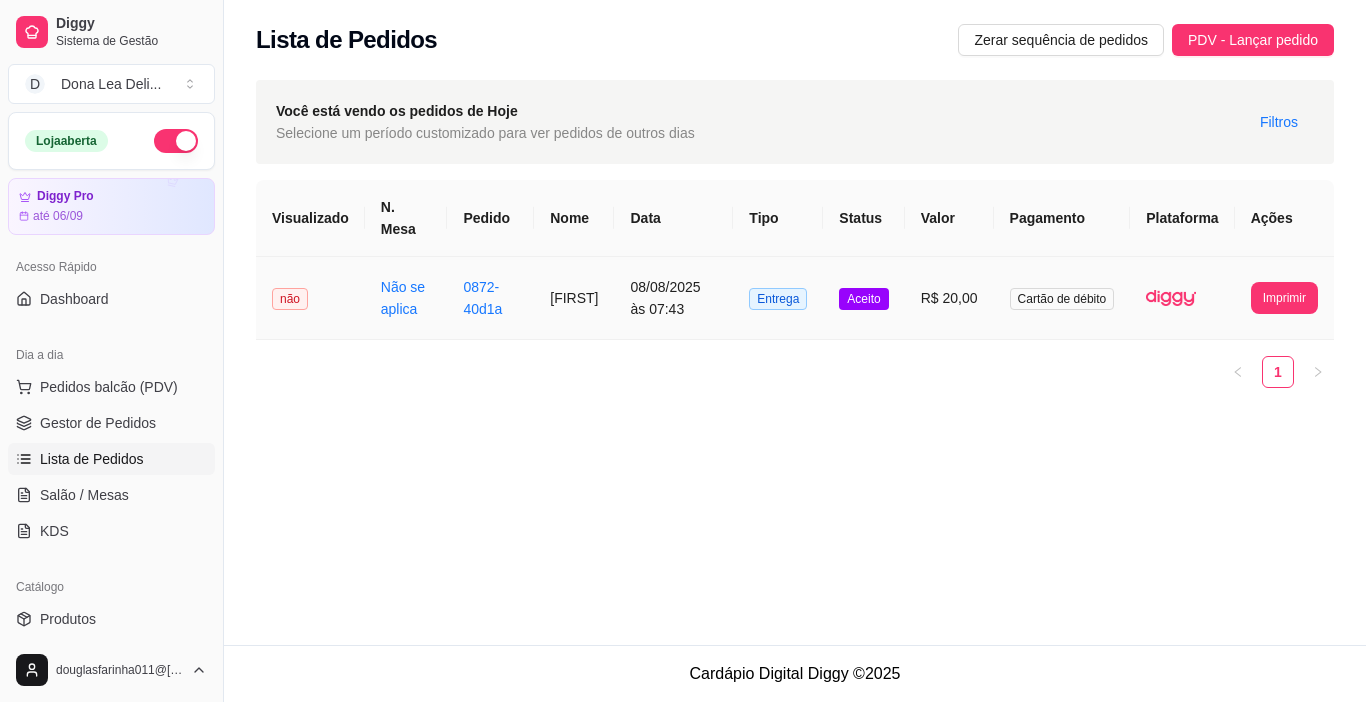 click on "[FIRST]" at bounding box center (574, 298) 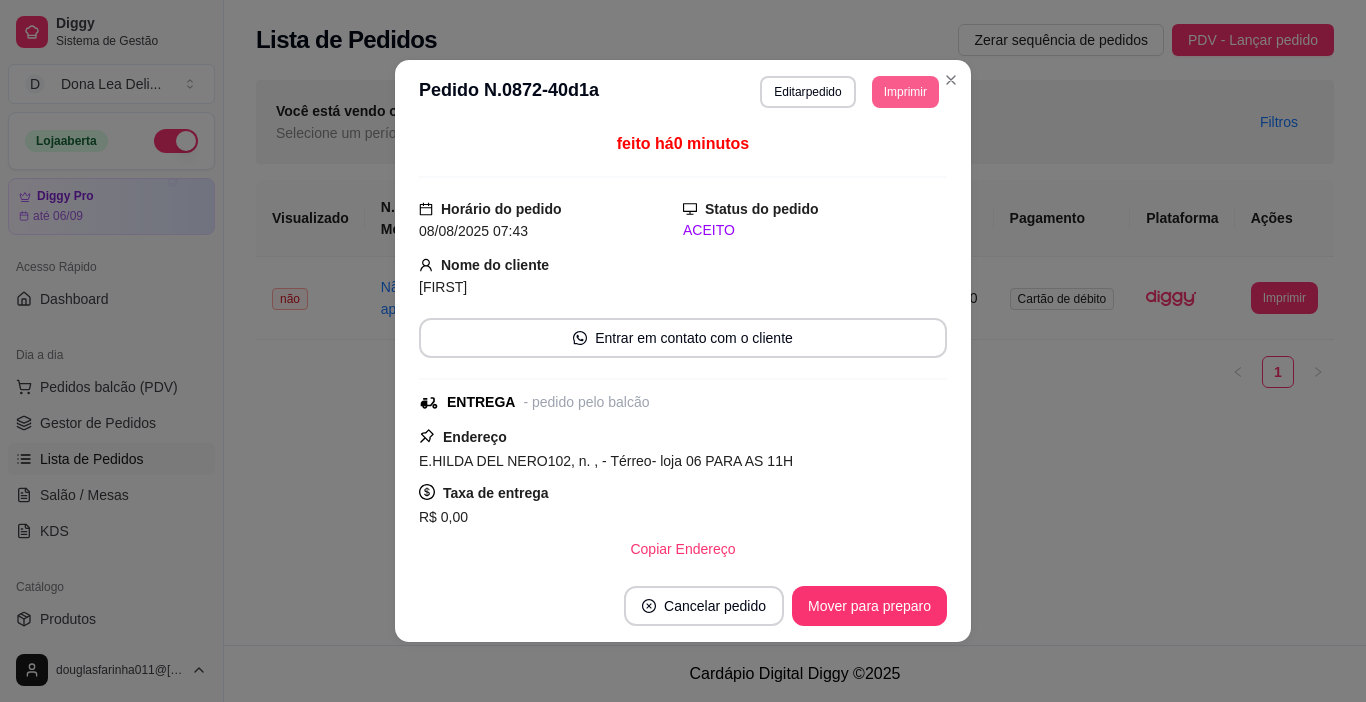 click on "Imprimir" at bounding box center [905, 92] 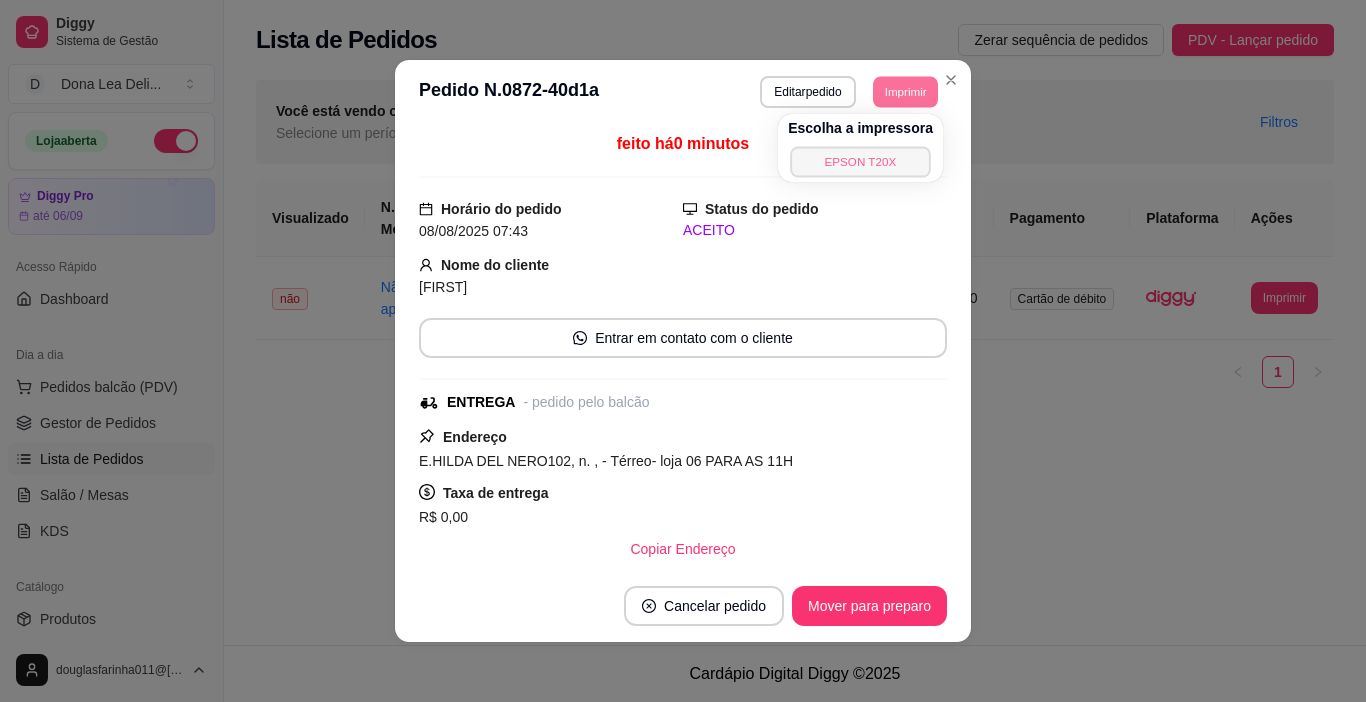 click on "EPSON T20X" at bounding box center (860, 161) 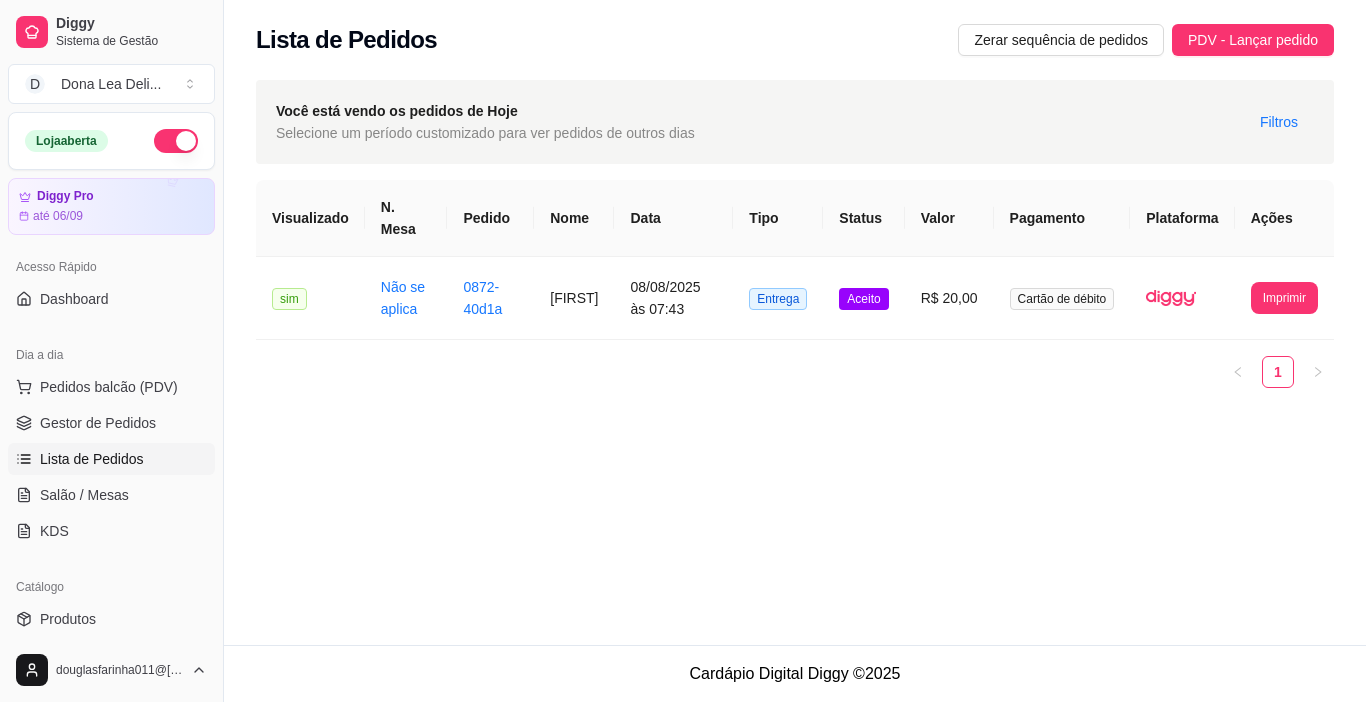 scroll, scrollTop: 100, scrollLeft: 0, axis: vertical 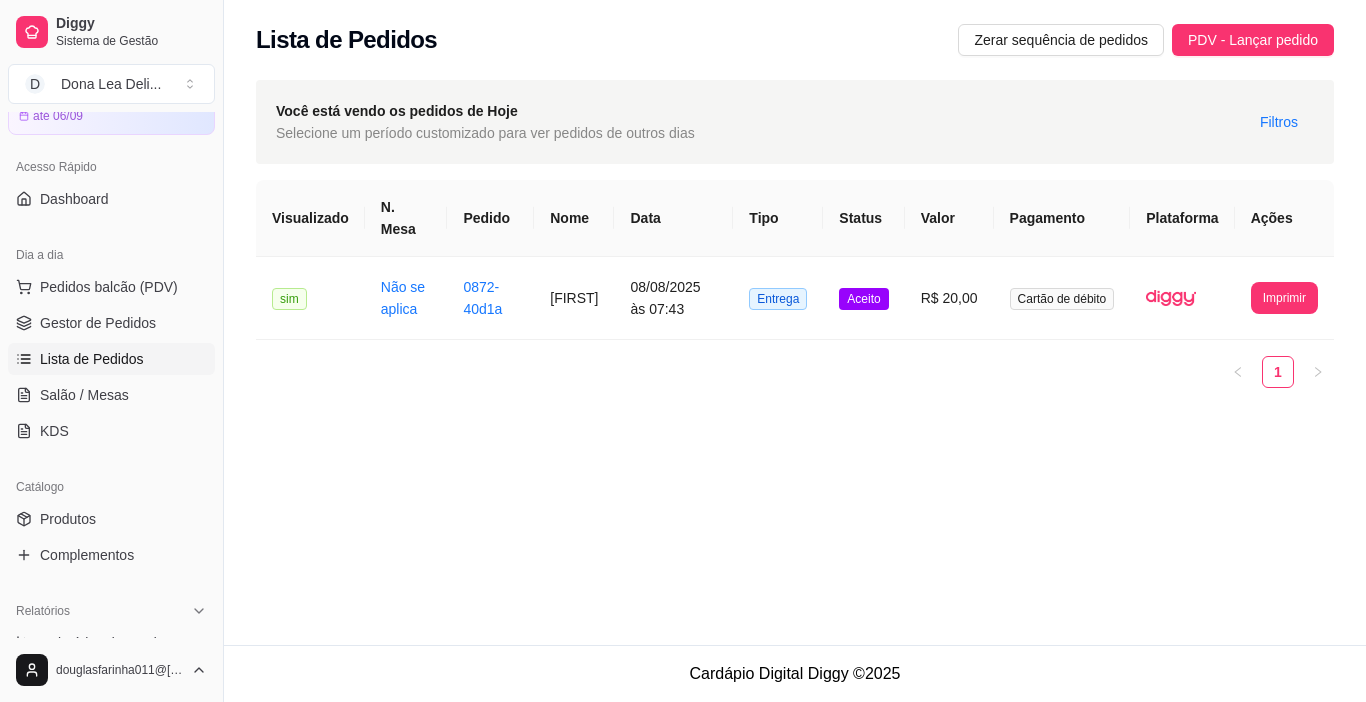 click on "Catálogo" at bounding box center (111, 487) 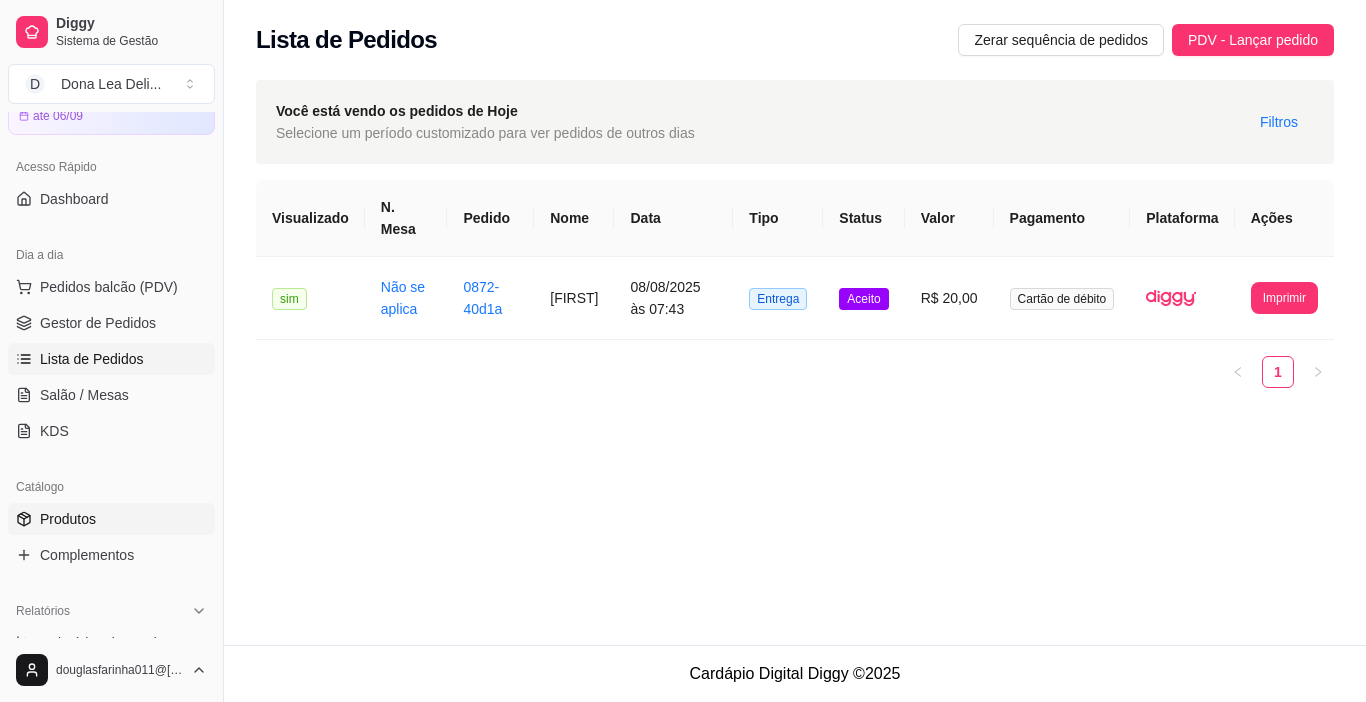 click on "Produtos" at bounding box center [68, 519] 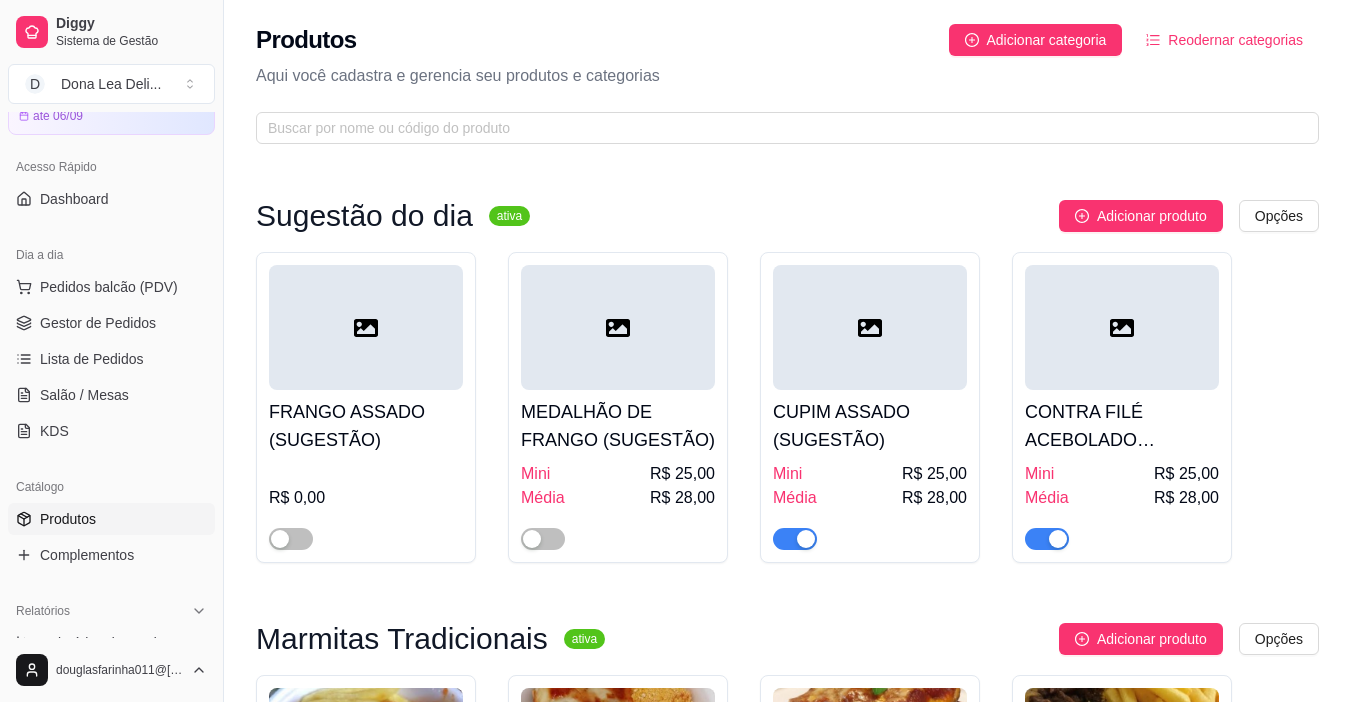 click on "FRANGO ASSADO (SUGESTÃO)" at bounding box center [366, 426] 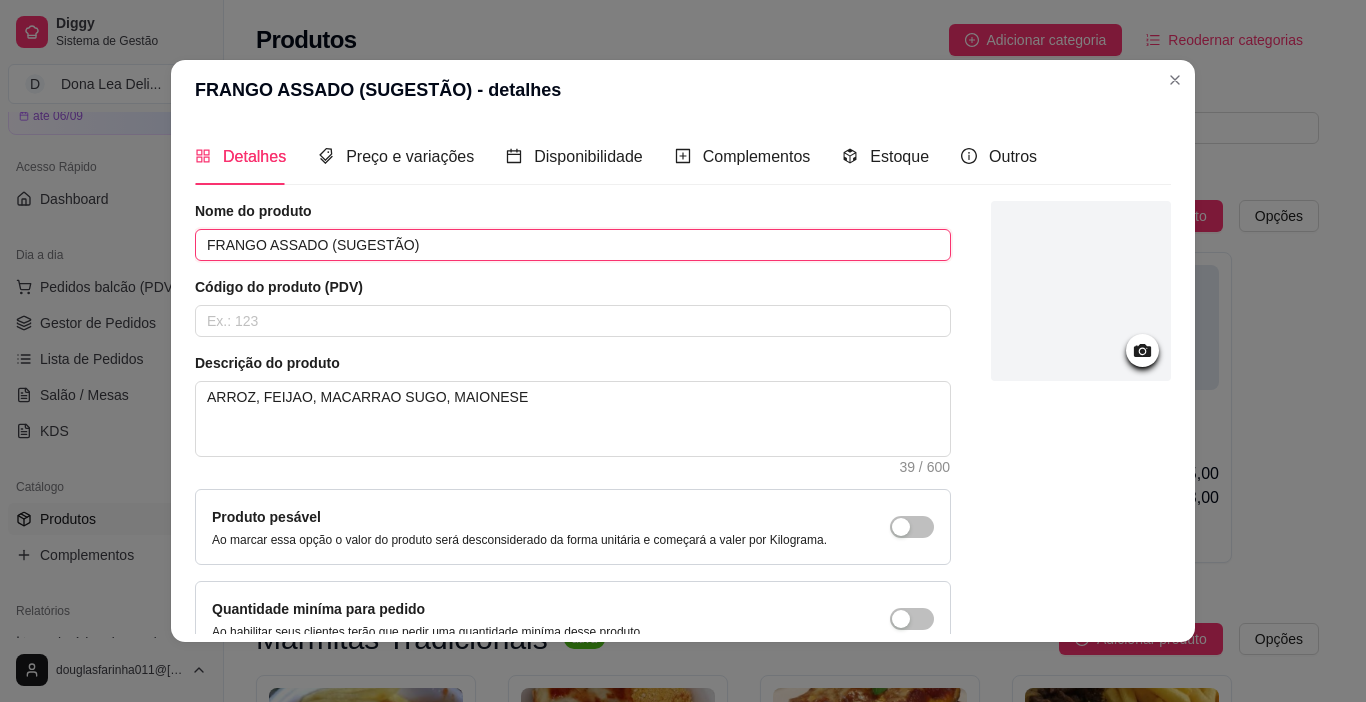 drag, startPoint x: 198, startPoint y: 248, endPoint x: 308, endPoint y: 257, distance: 110.36757 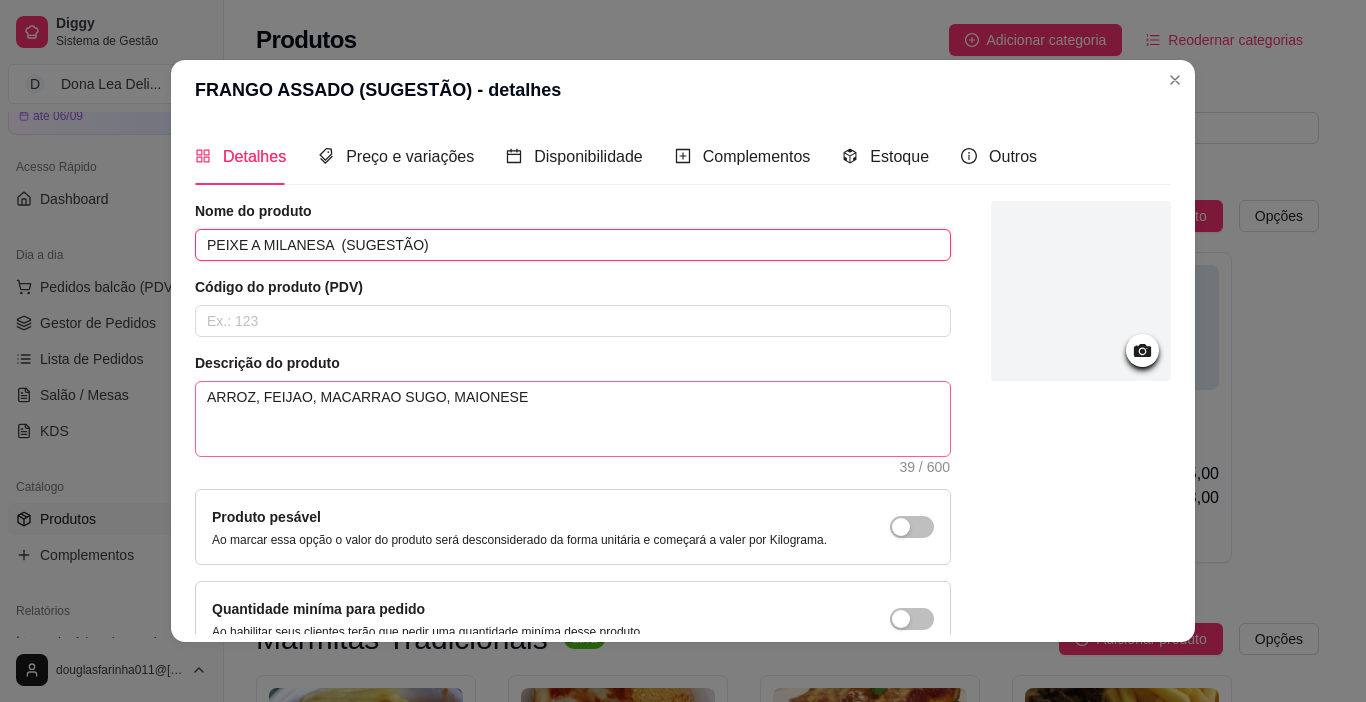 type on "PEIXE A MILANESA  (SUGESTÃO)" 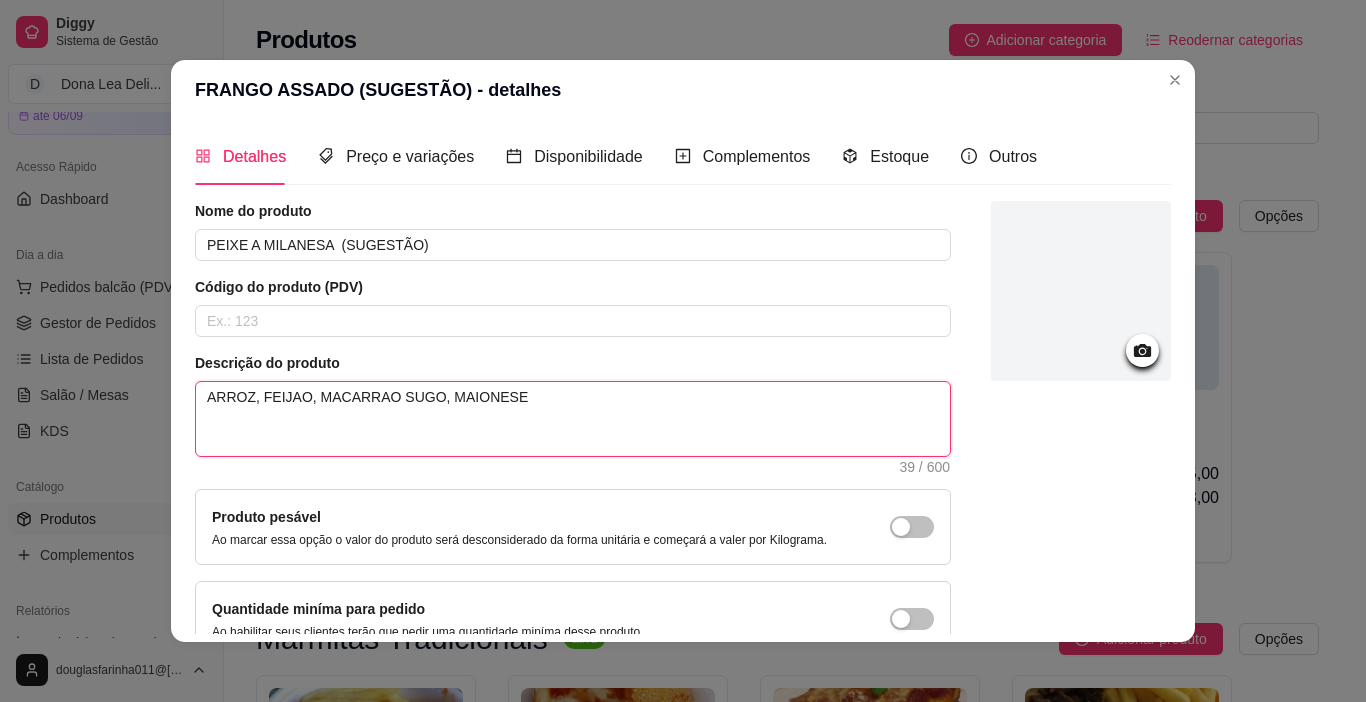 drag, startPoint x: 295, startPoint y: 393, endPoint x: 517, endPoint y: 406, distance: 222.38031 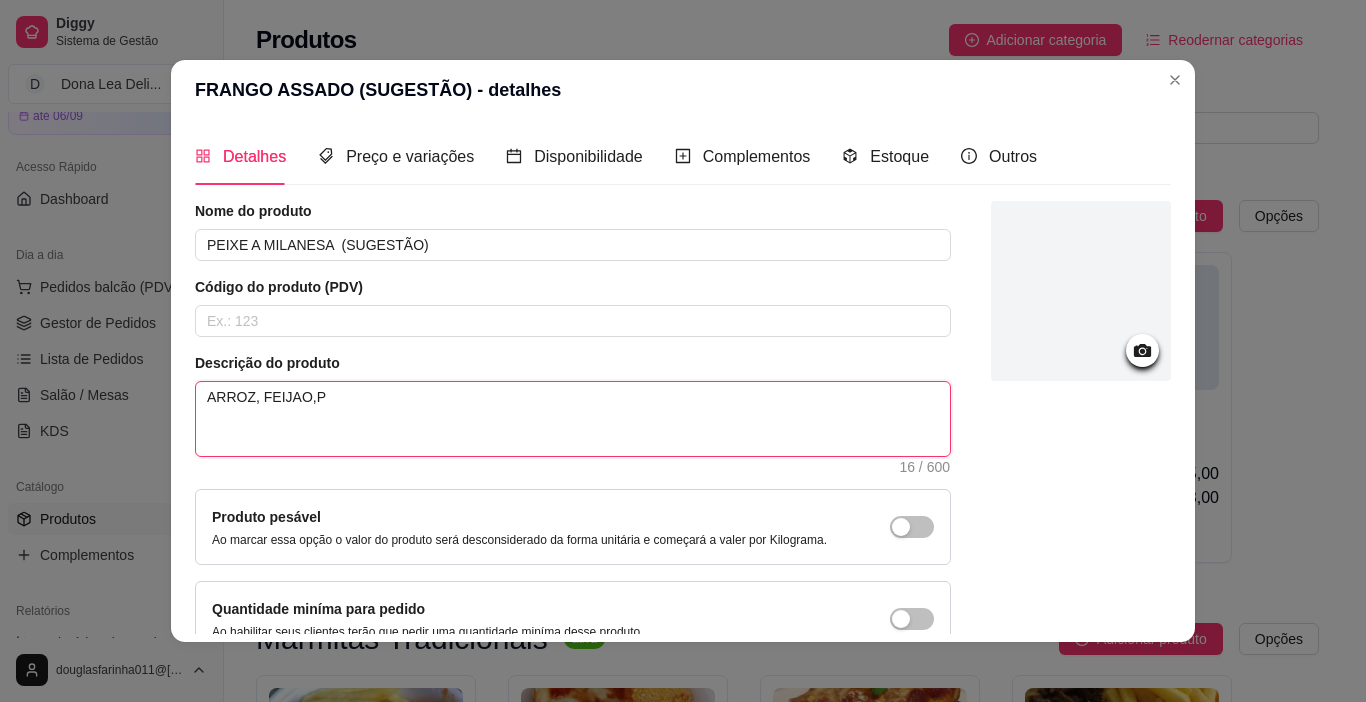 type on "ARROZ, FEIJAO,PU" 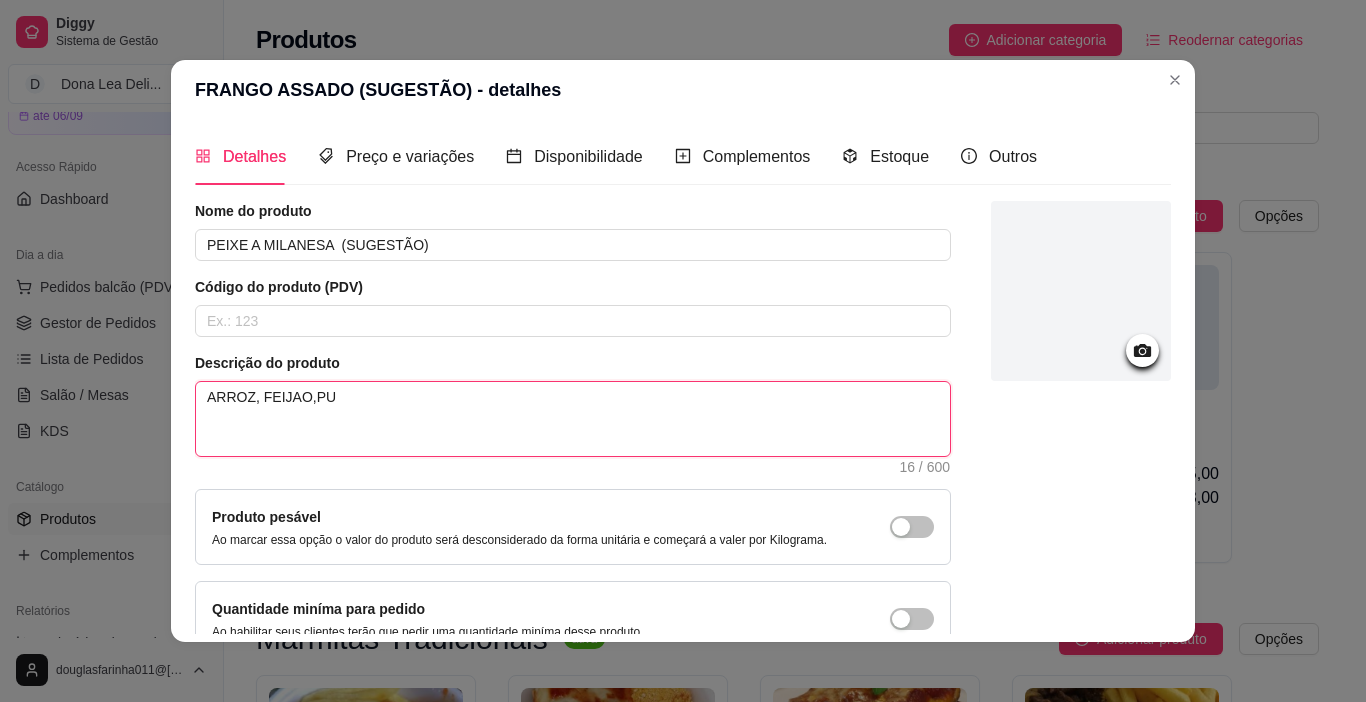 type on "ARROZ, FEIJAO,PUR" 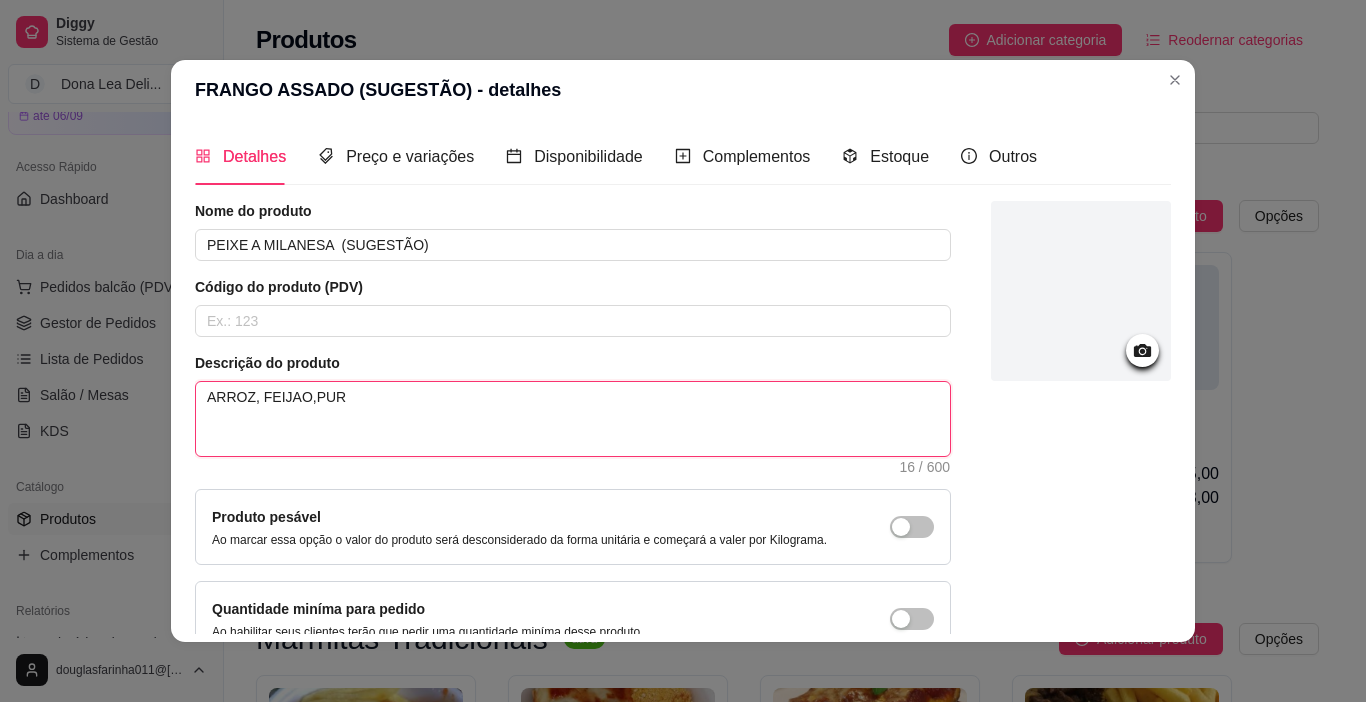 type on "ARROZ, FEIJAO,PURE" 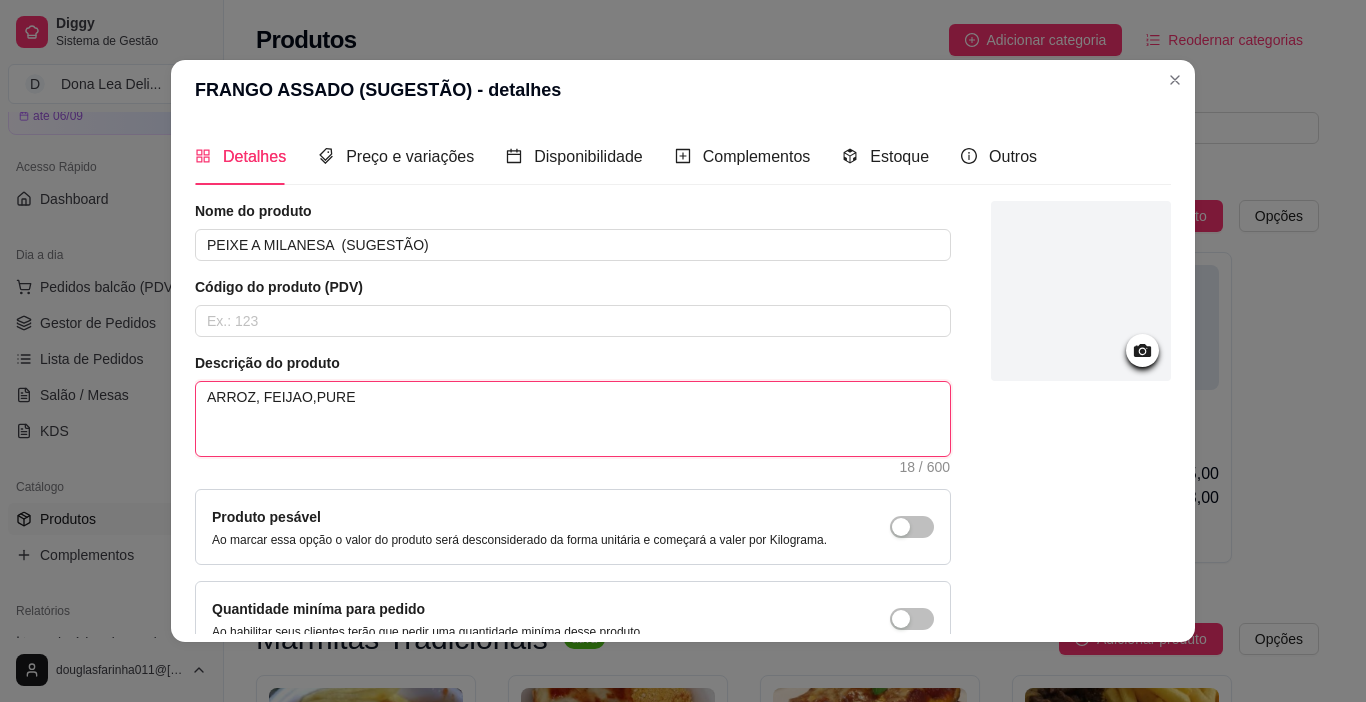 type on "ARROZ, FEIJAO,PURE" 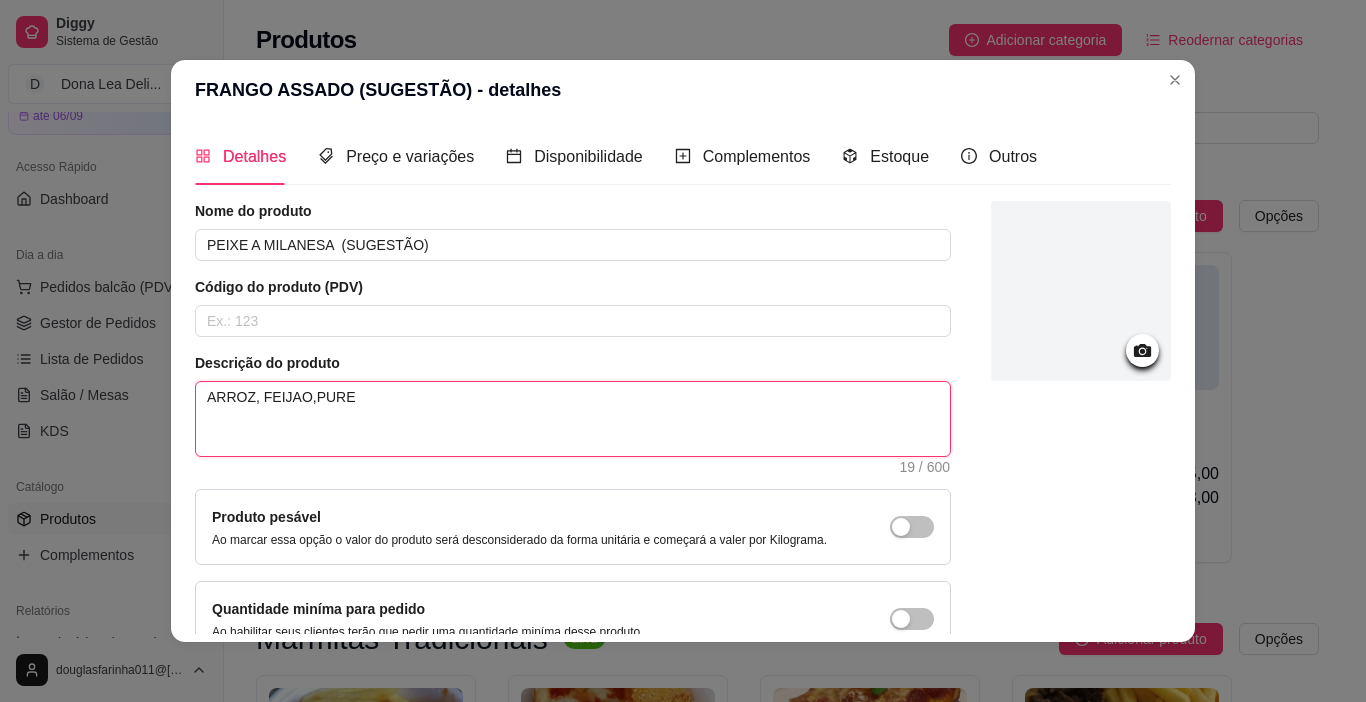 type on "ARROZ, FEIJAO,PURE D" 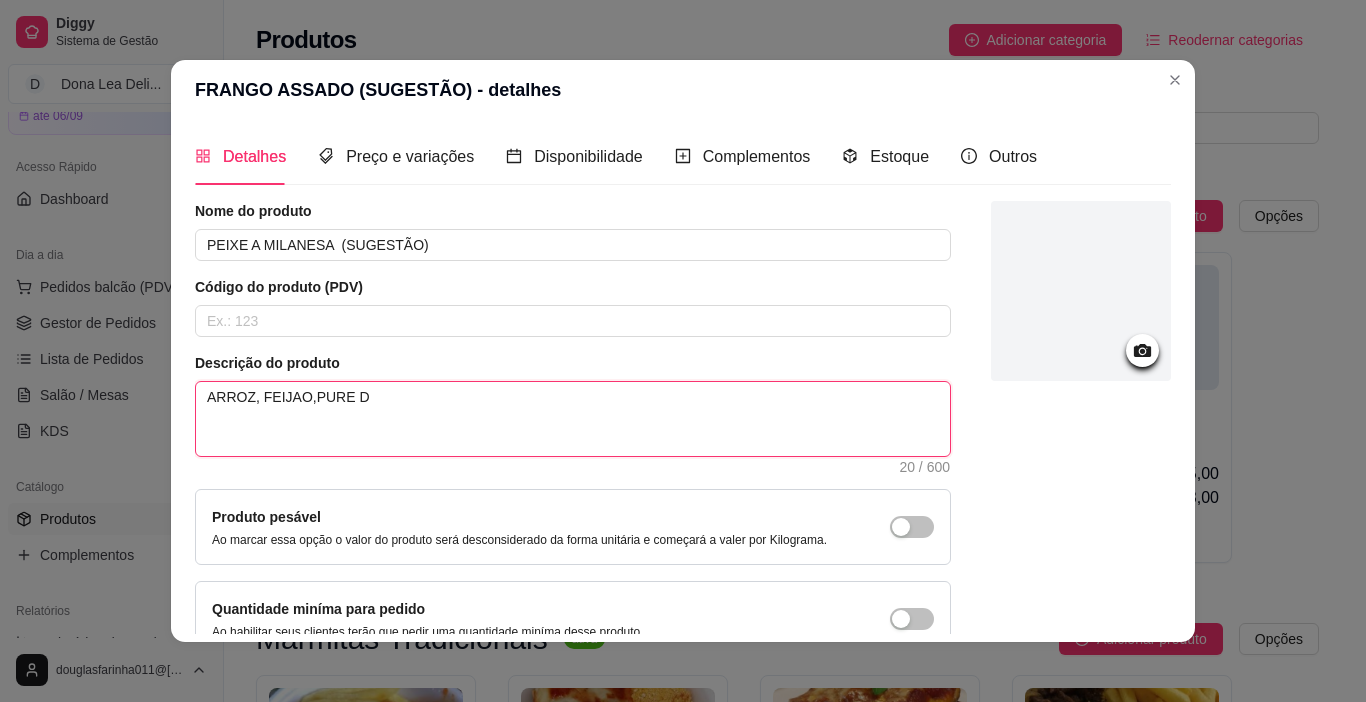 type on "ARROZ, FEIJAO,PURE DE" 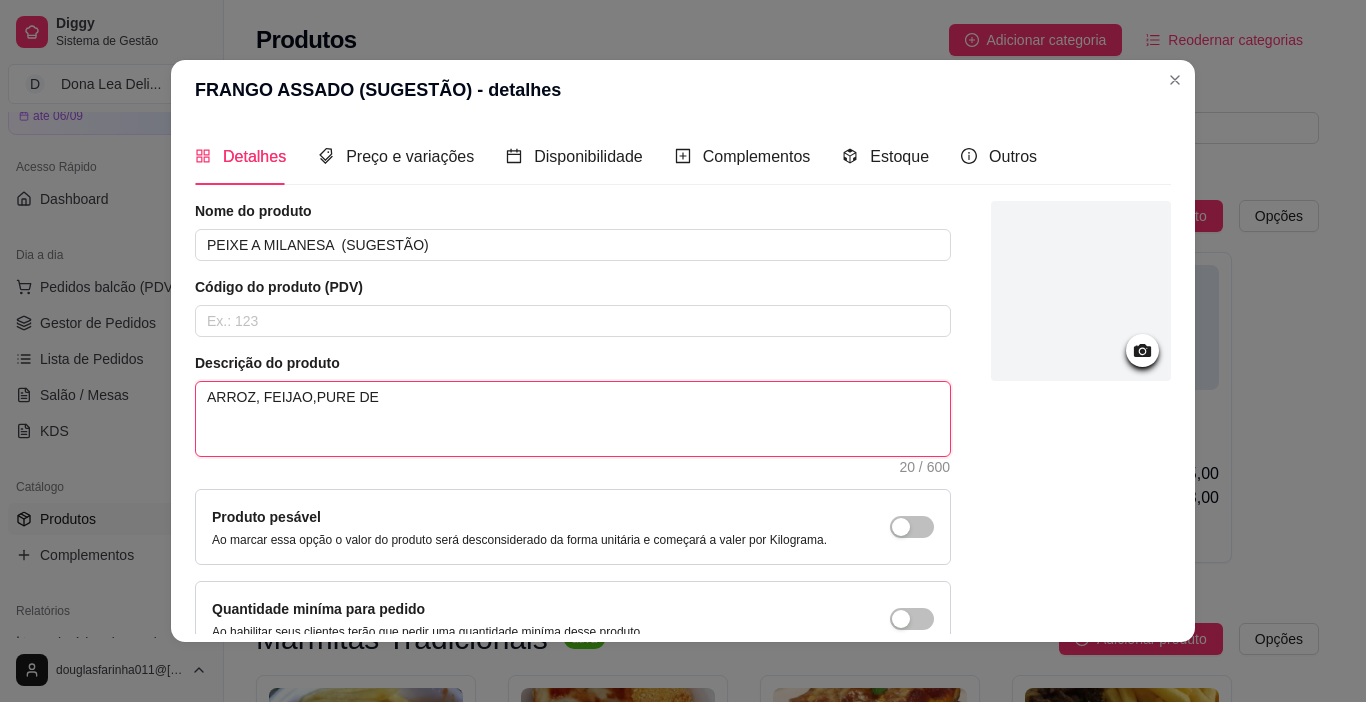type 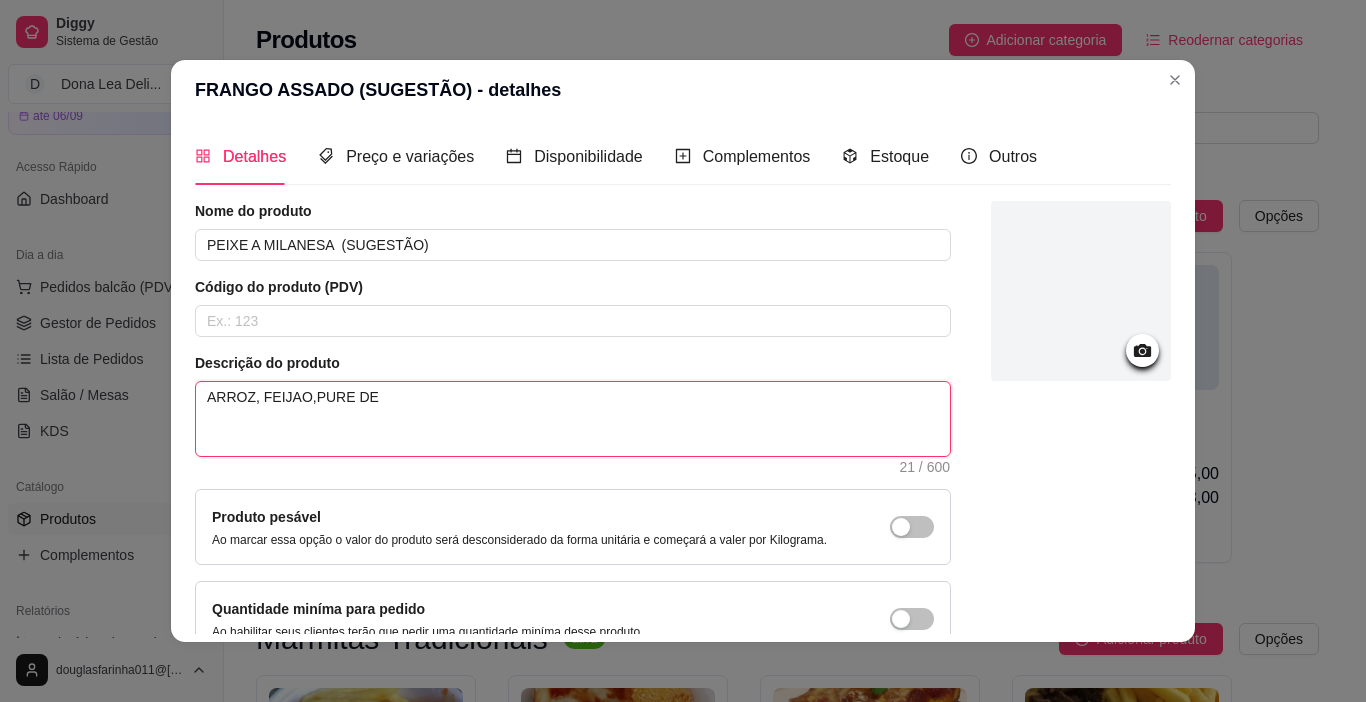 type on "ARROZ, FEIJAO,PURE DE" 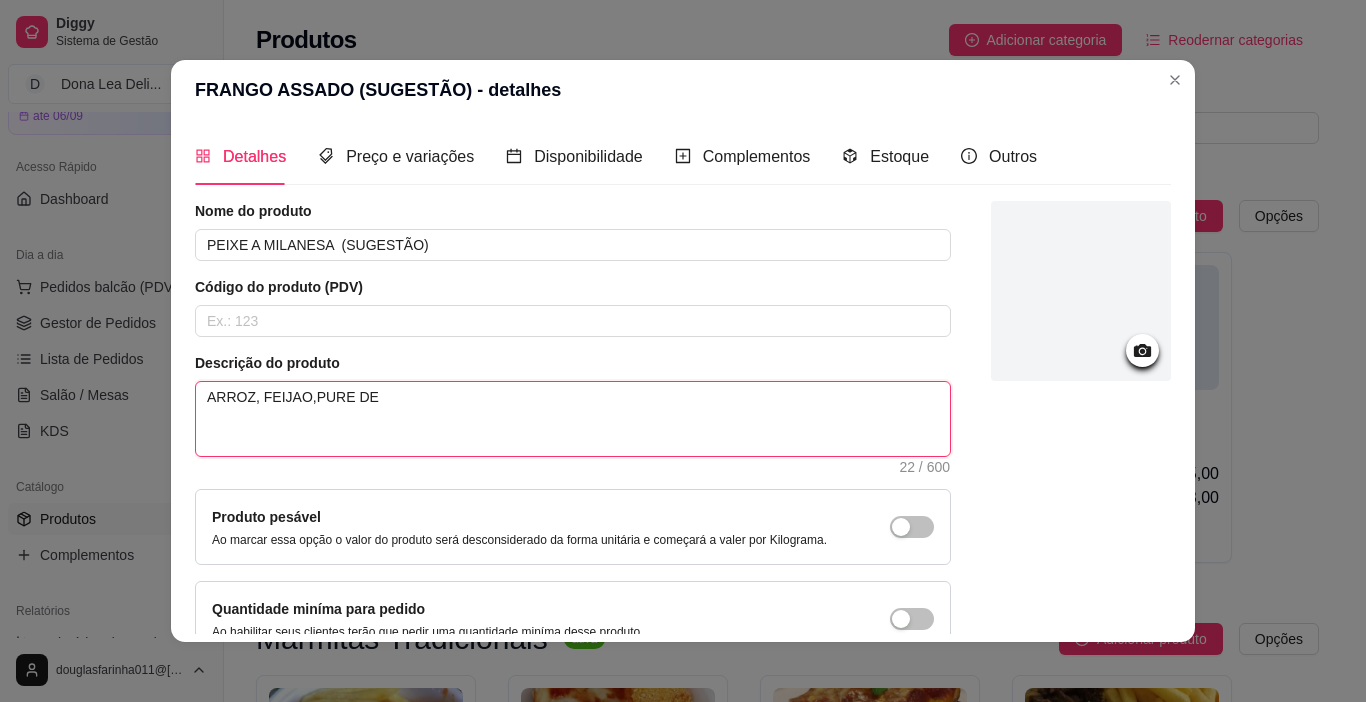 type on "ARROZ, FEIJAO,PURE DE B" 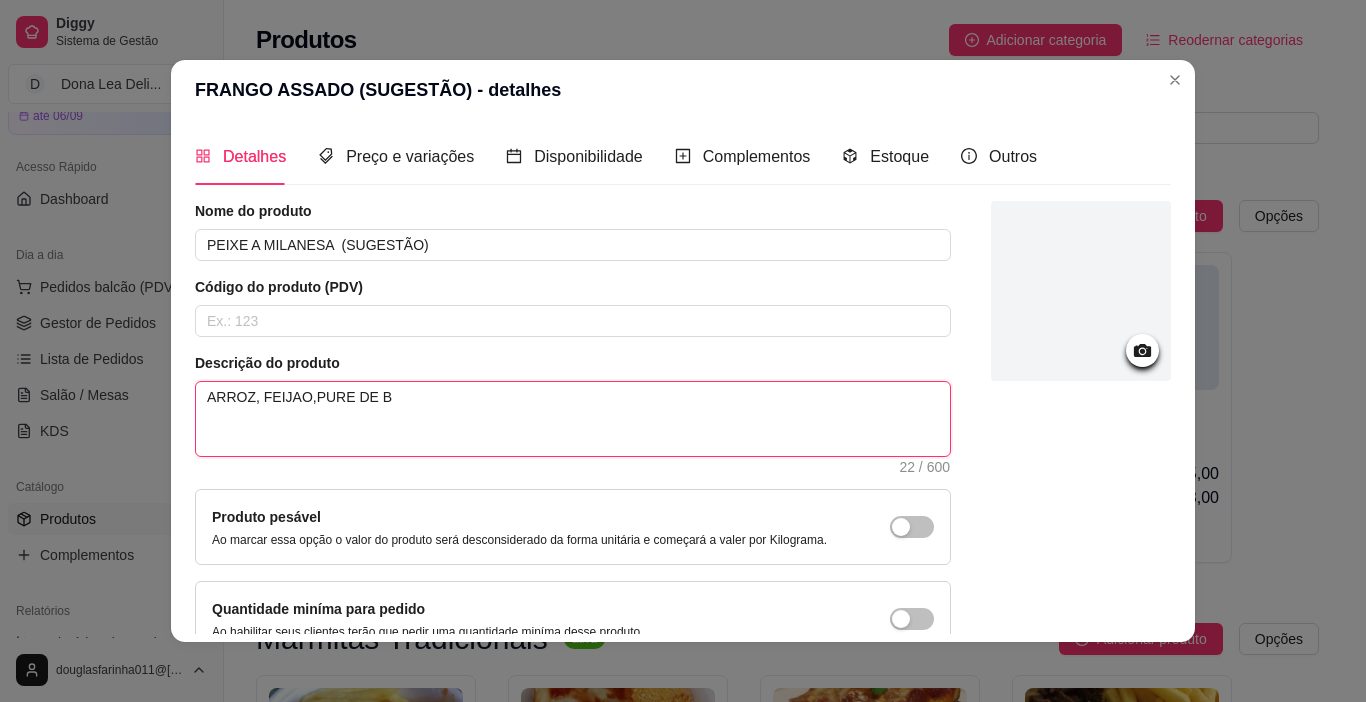 type on "ARROZ, FEIJAO,PURE DE BA" 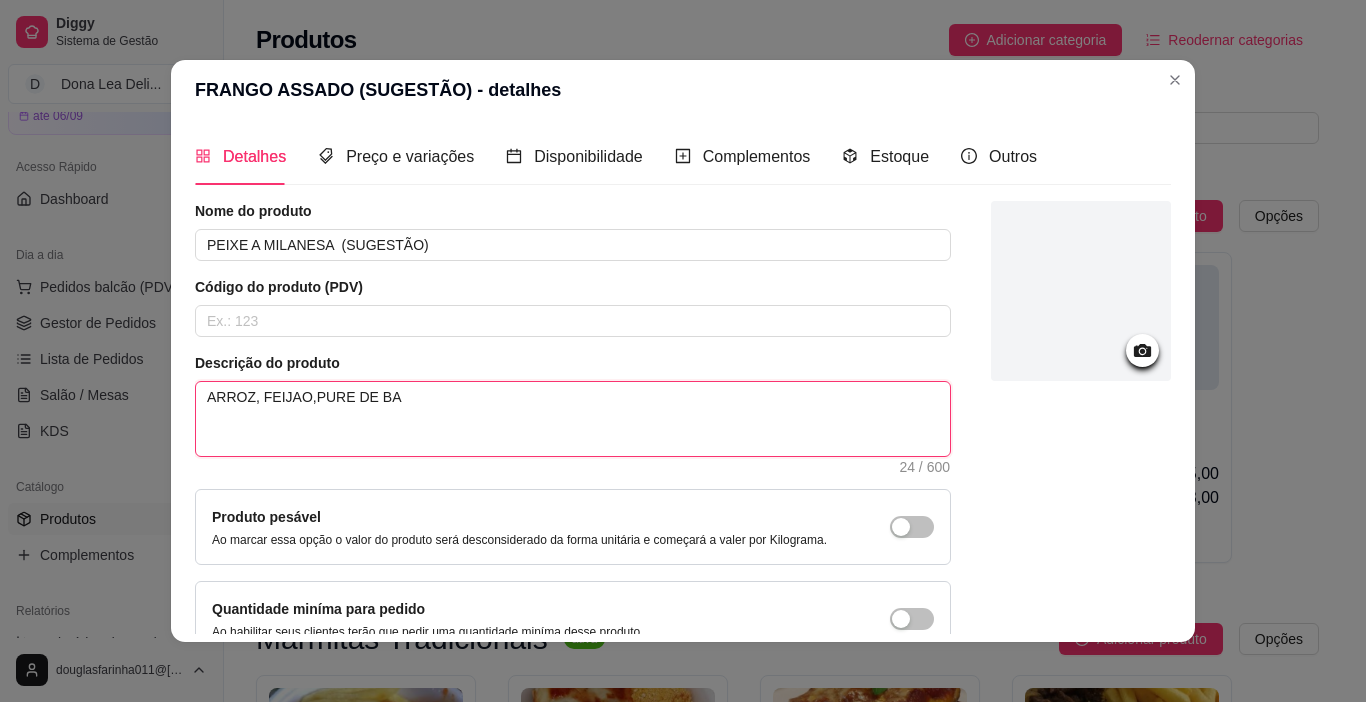 type on "ARROZ, FEIJAO,PURE DE BAT" 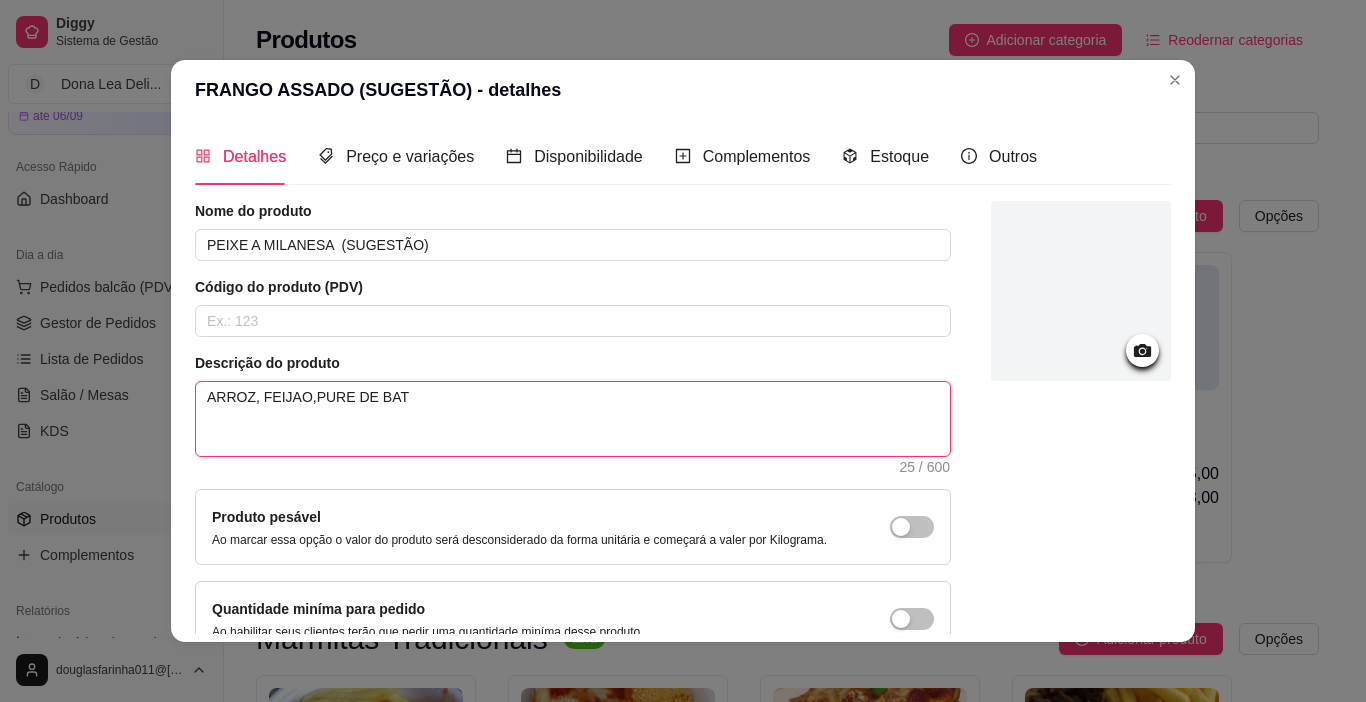 type on "ARROZ, FEIJAO,PURE DE BATA" 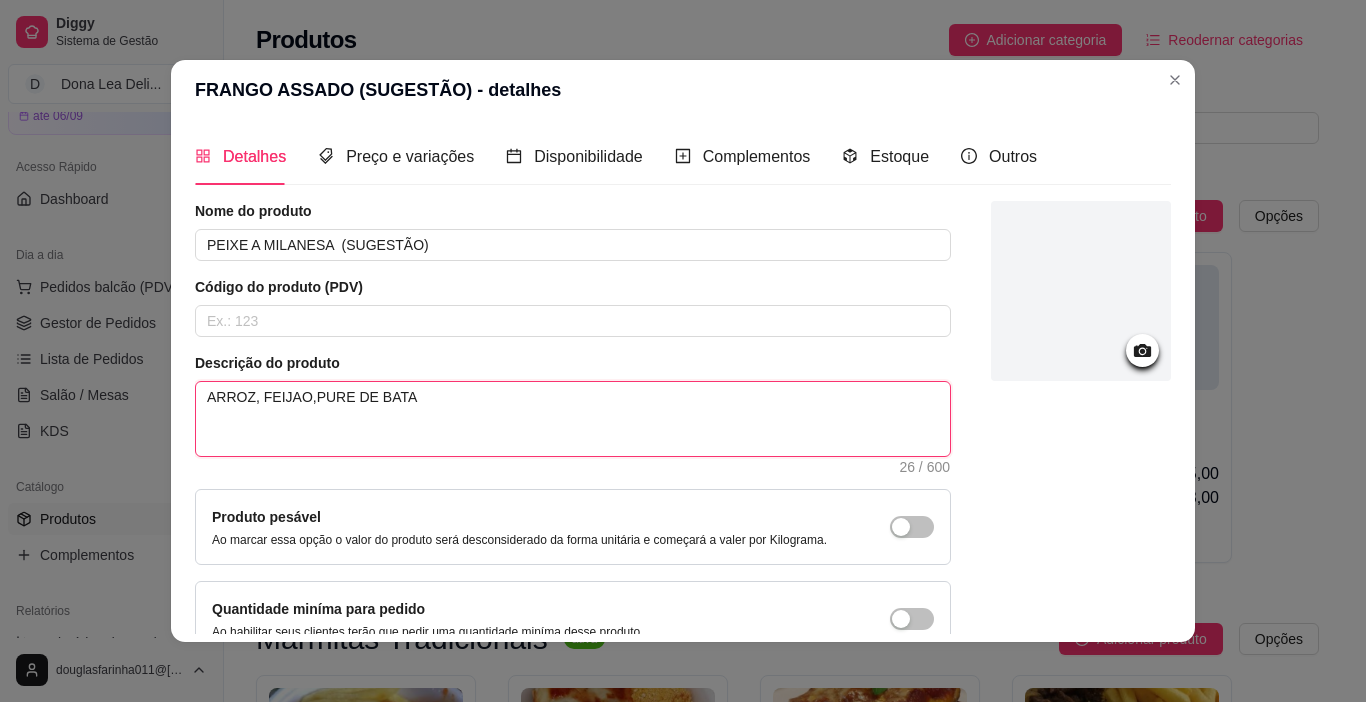 type on "ARROZ, FEIJAO,PURE DE BATAT" 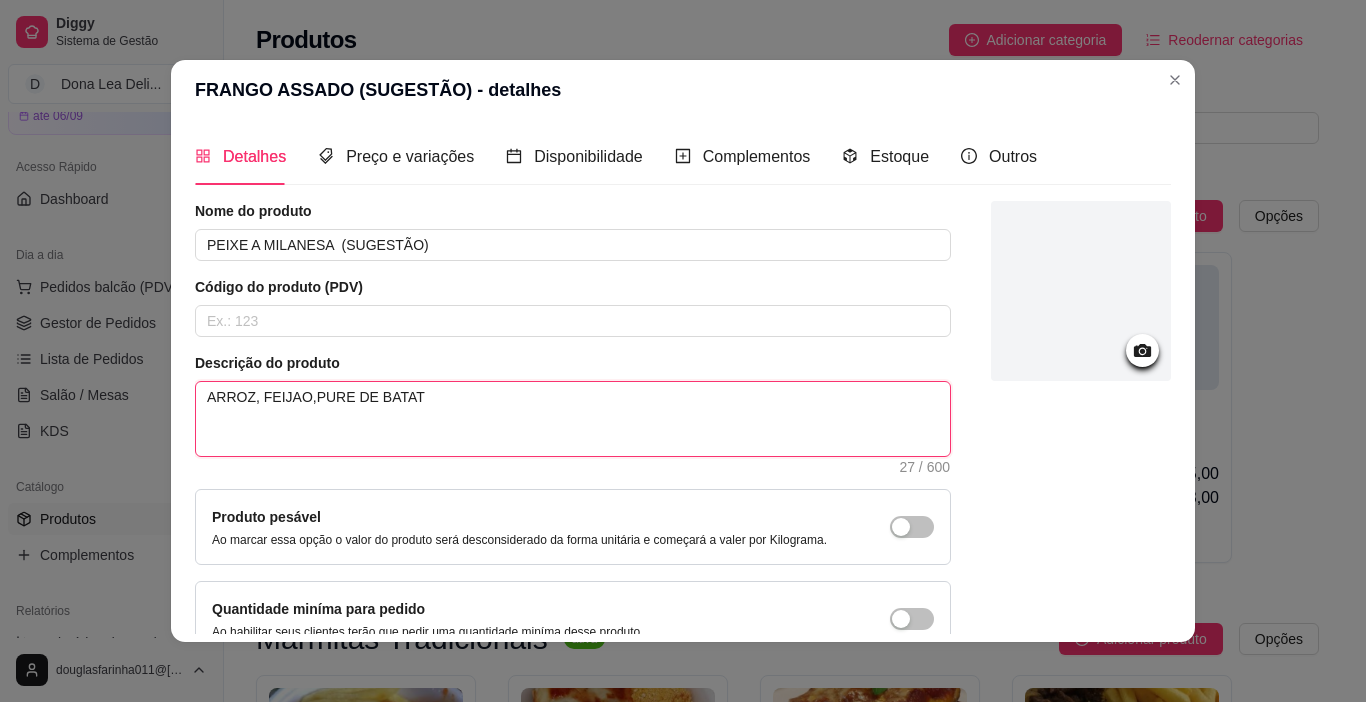 type on "ARROZ, FEIJAO,PURE DE BATATA" 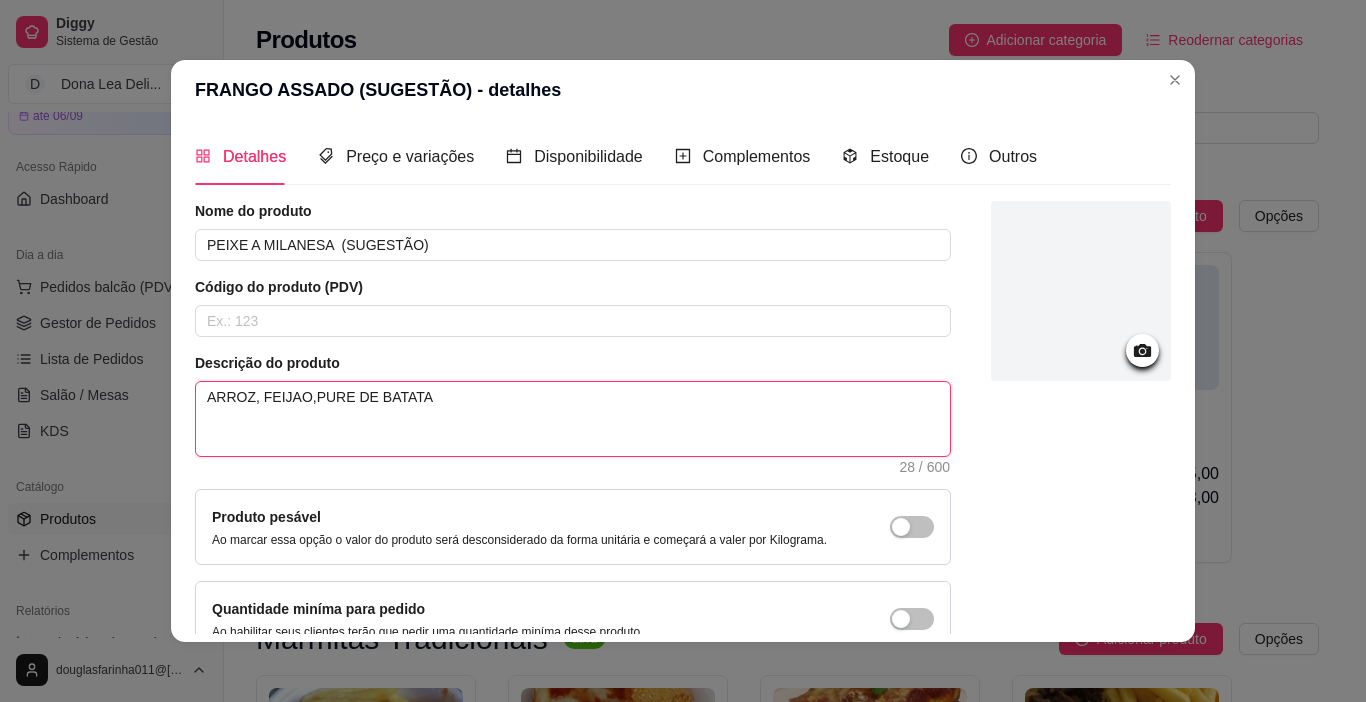 type on "ARROZ, FEIJAO,PURE DE BATATAS" 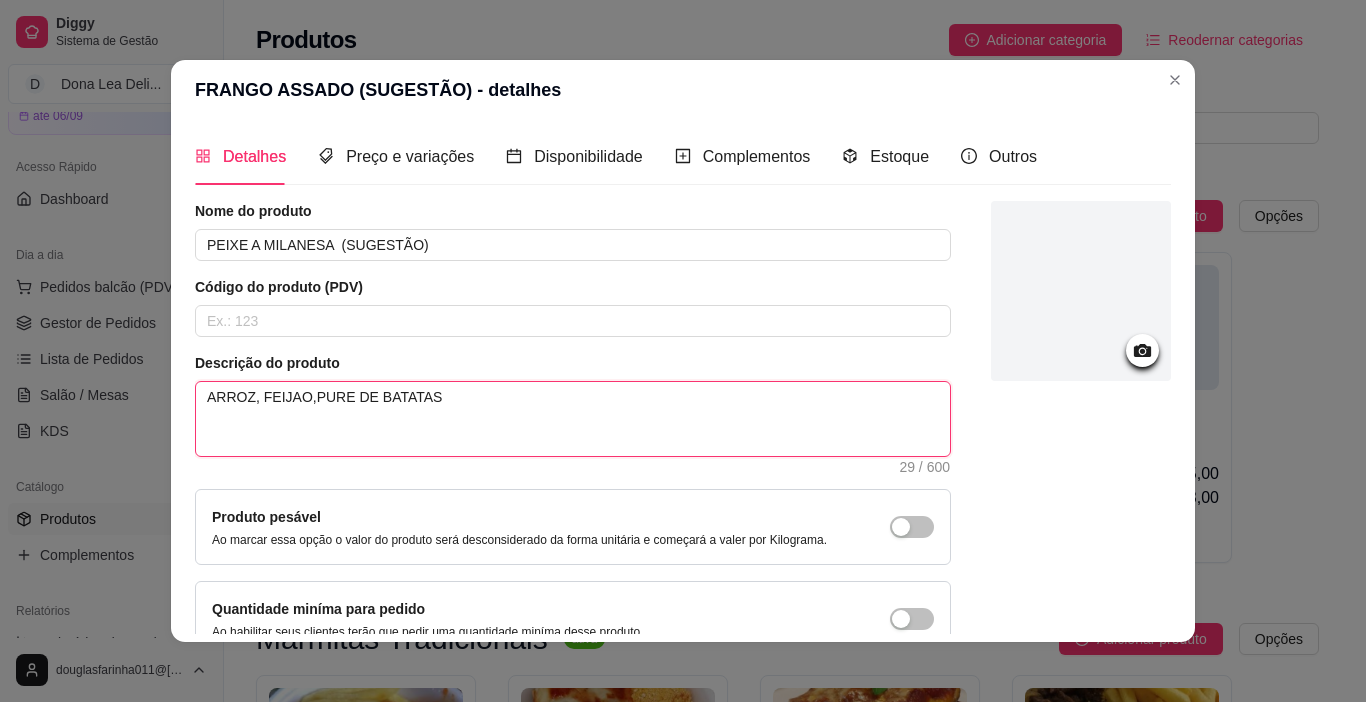 type on "ARROZ, FEIJAO,PURE DE BATATAS" 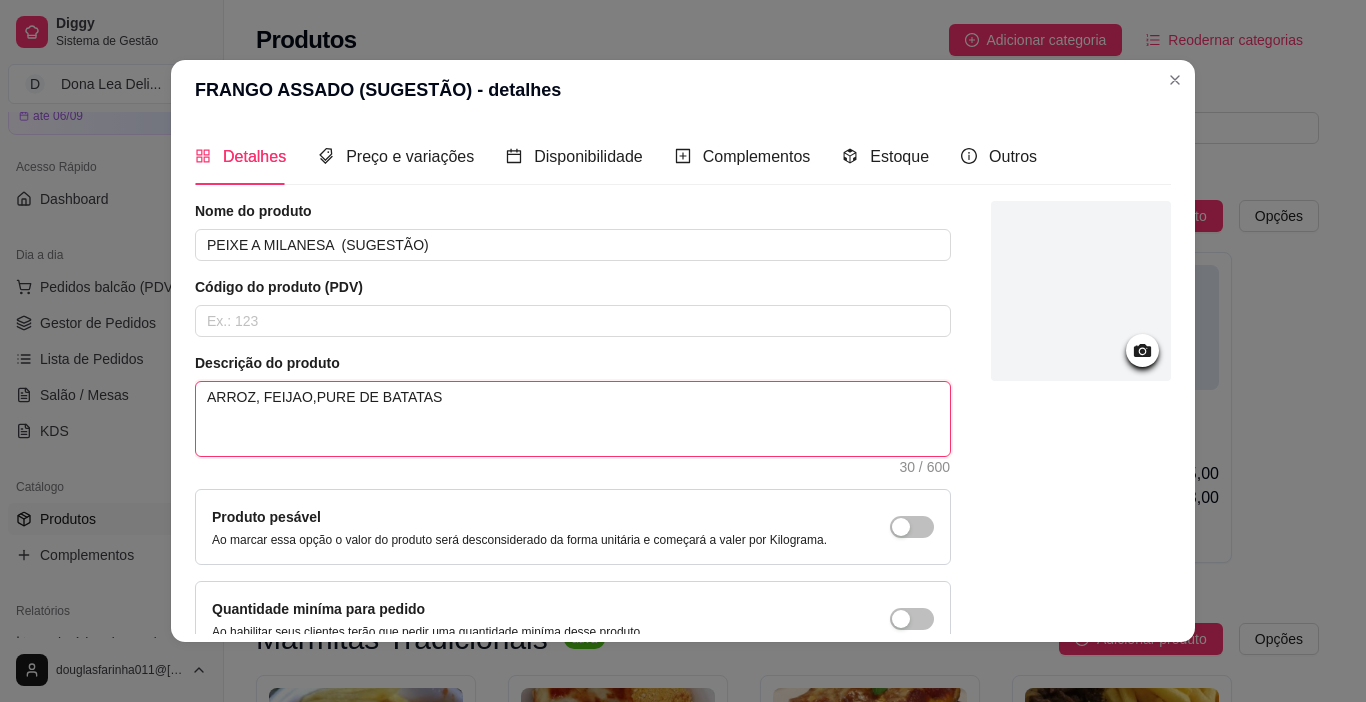 click on "ARROZ, FEIJAO,PURE DE BATATAS" at bounding box center (573, 419) 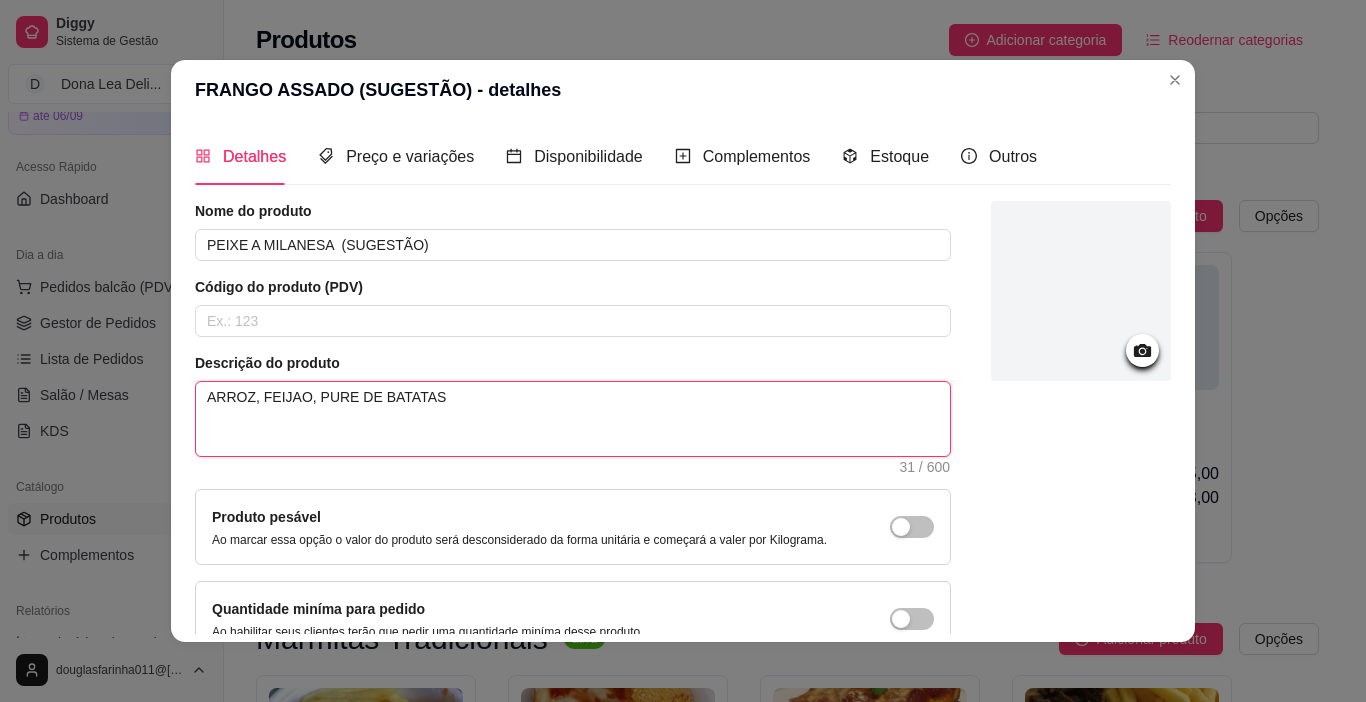 click on "ARROZ, FEIJAO, PURE DE BATATAS" at bounding box center [573, 419] 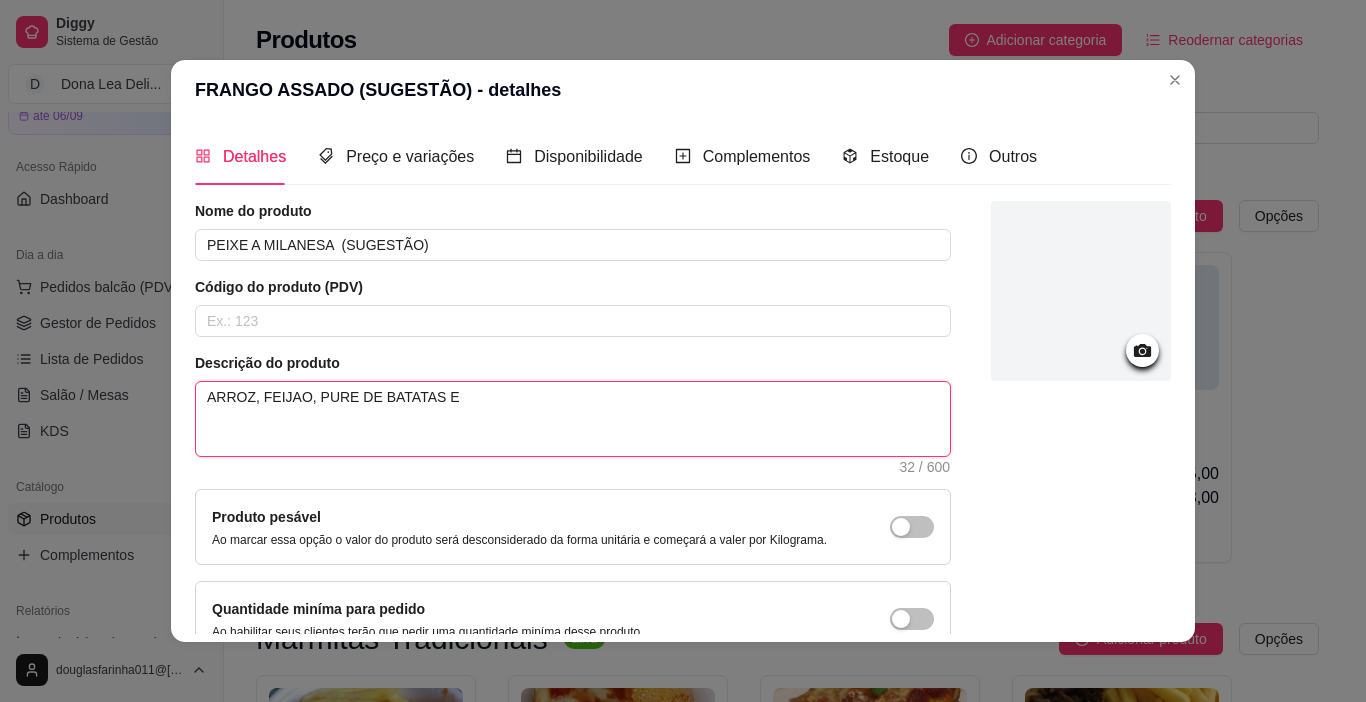 type on "ARROZ, FEIJAO, PURE DE BATATAS E" 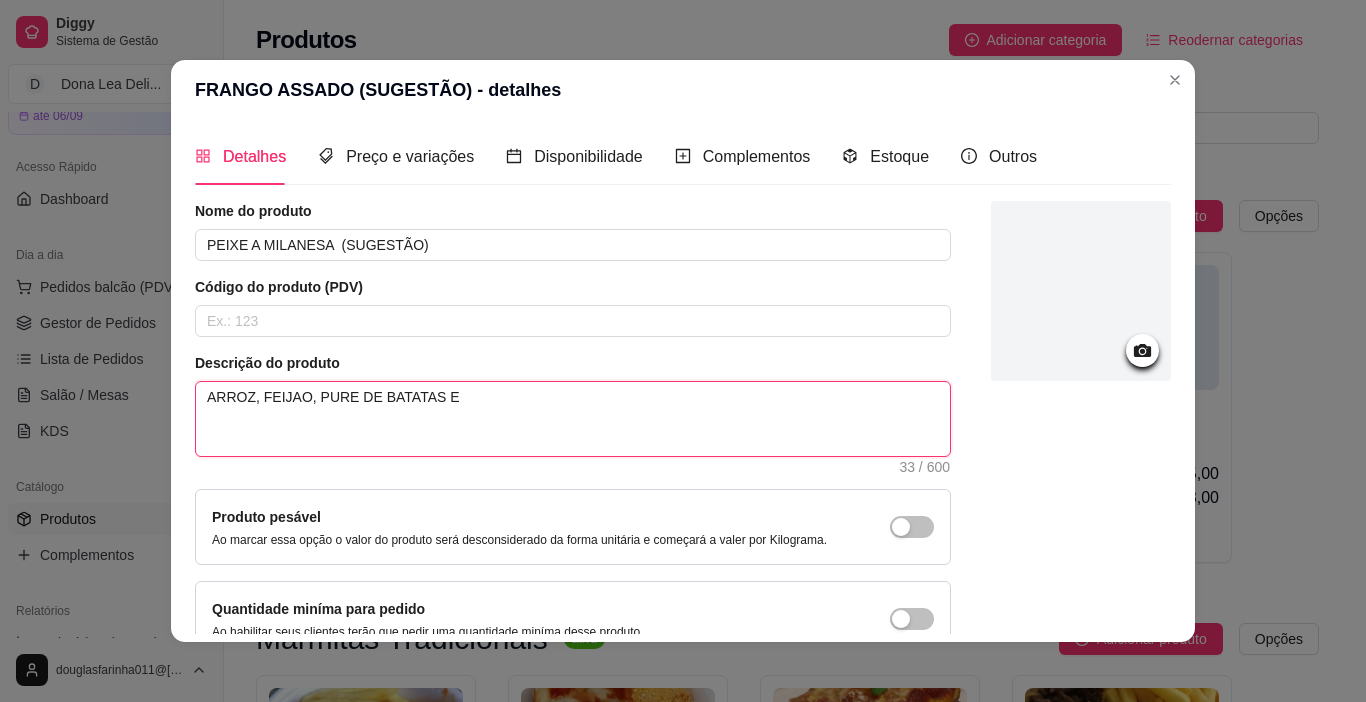 type on "ARROZ, FEIJAO, PURE DE BATATAS E R" 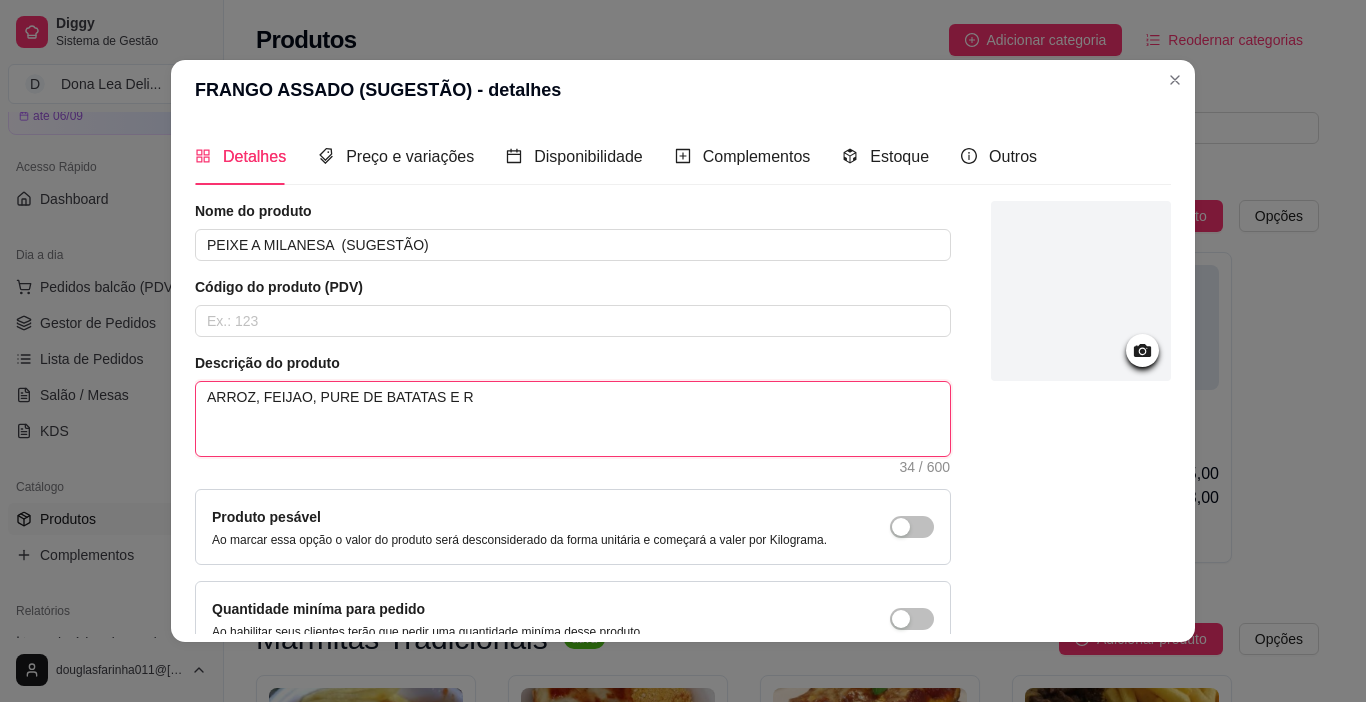 type on "ARROZ, FEIJAO, PURE DE BATATAS E RE" 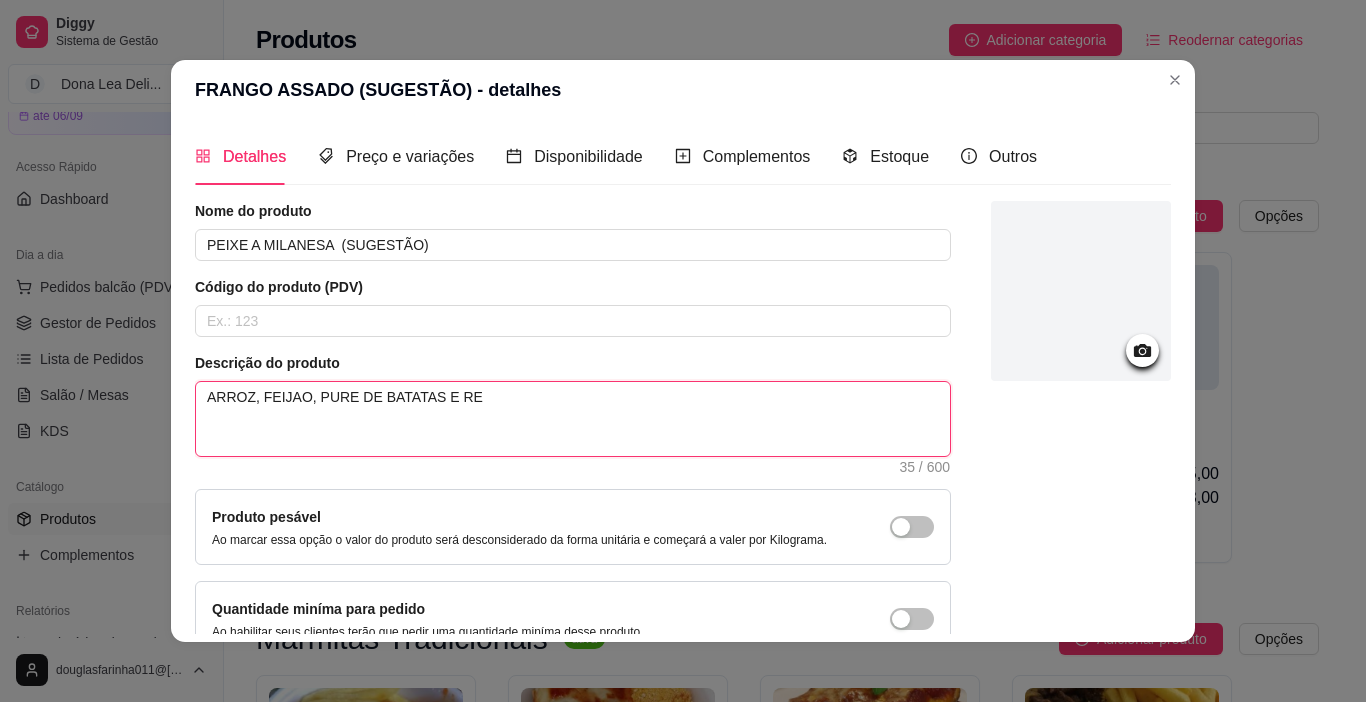 type on "ARROZ, FEIJAO, PURE DE BATATAS E REF" 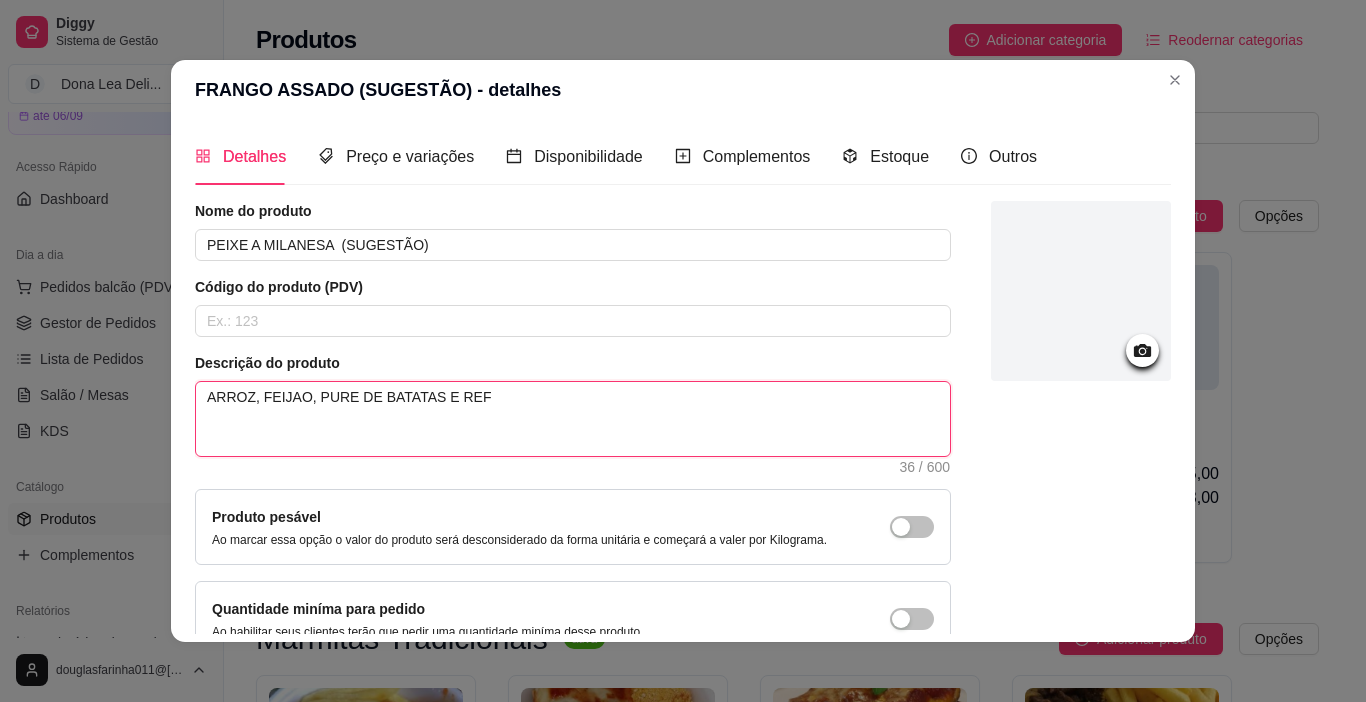 type on "ARROZ, FEIJAO, PURE DE BATATAS E REFO" 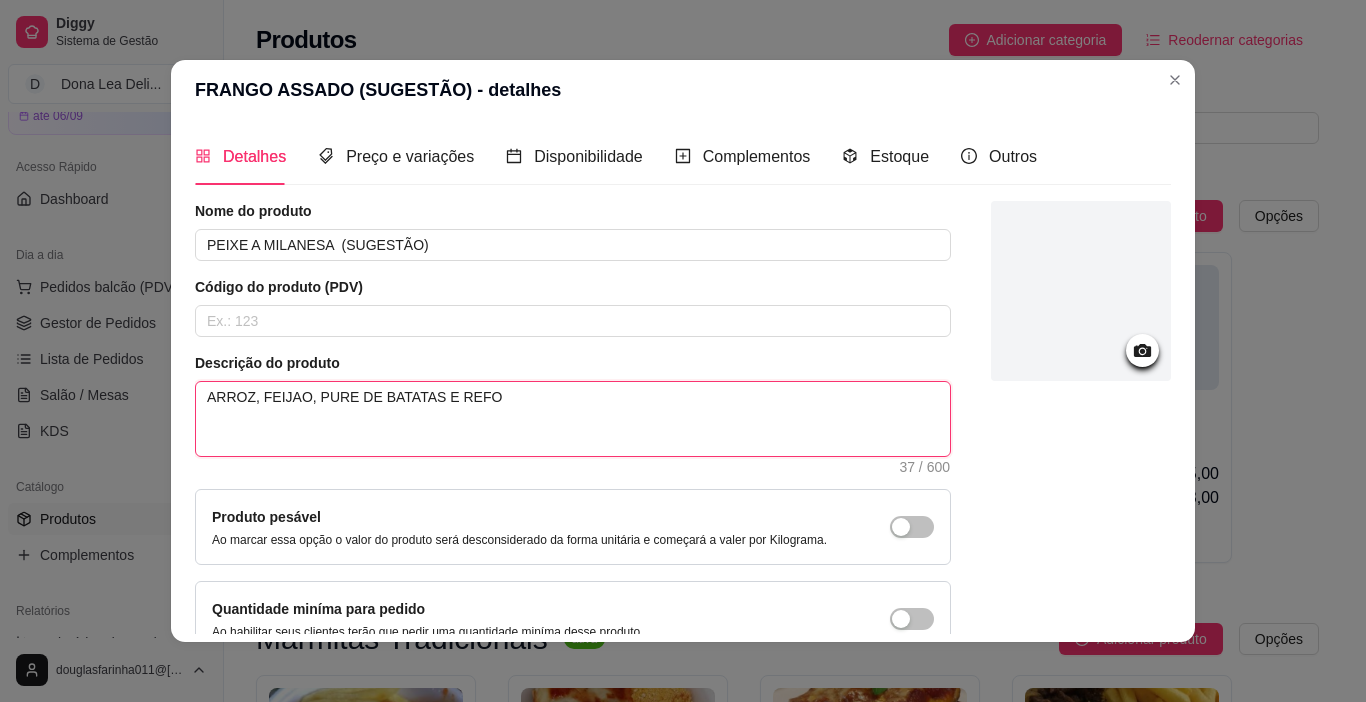 type on "ARROZ, FEIJAO, PURE DE BATATAS E REFOG" 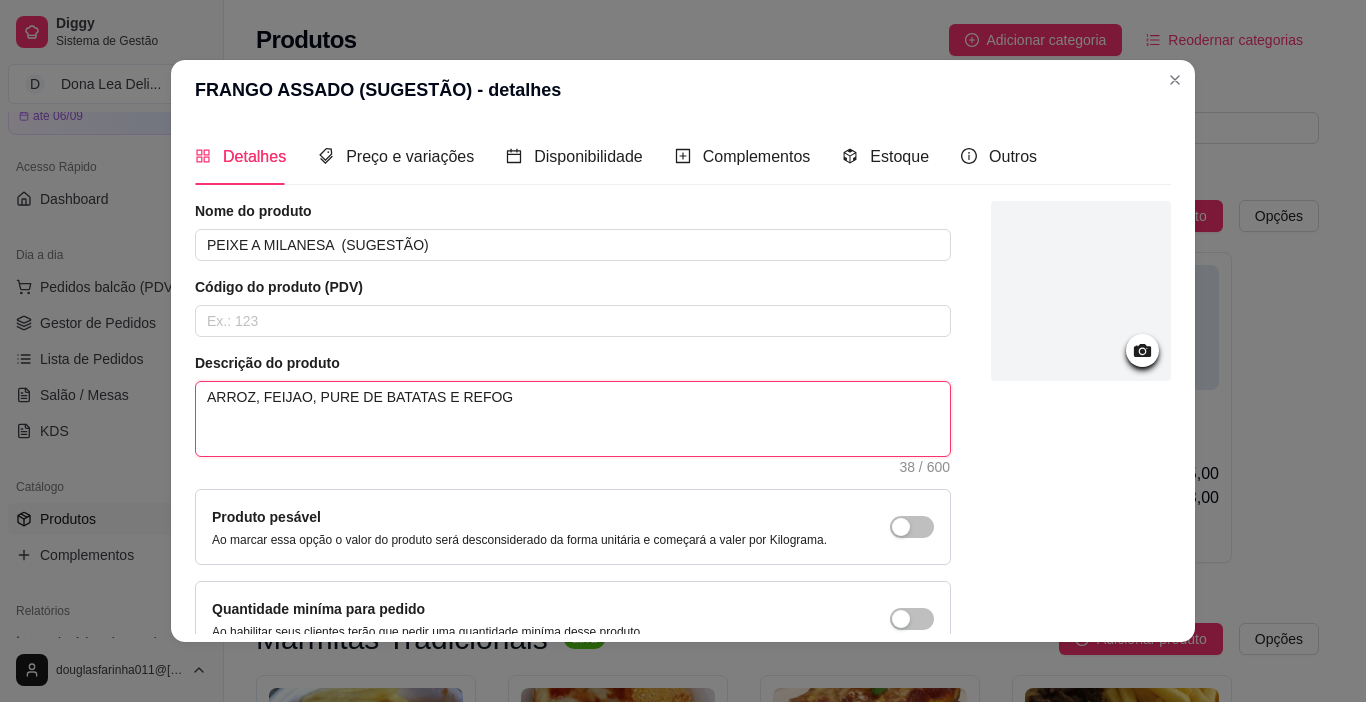 type on "ARROZ, FEIJAO, PURE DE BATATAS E REFOGA" 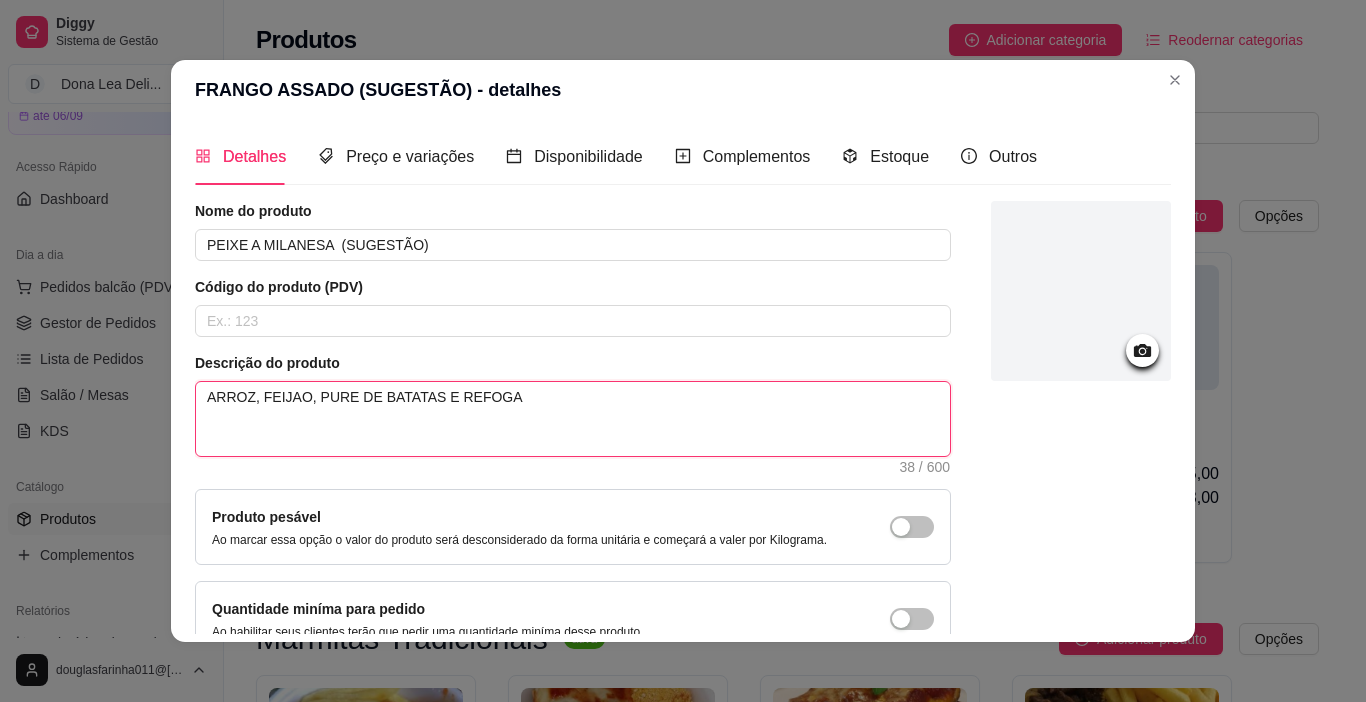 type on "ARROZ, FEIJAO, PURE DE BATATAS E REFOGAD" 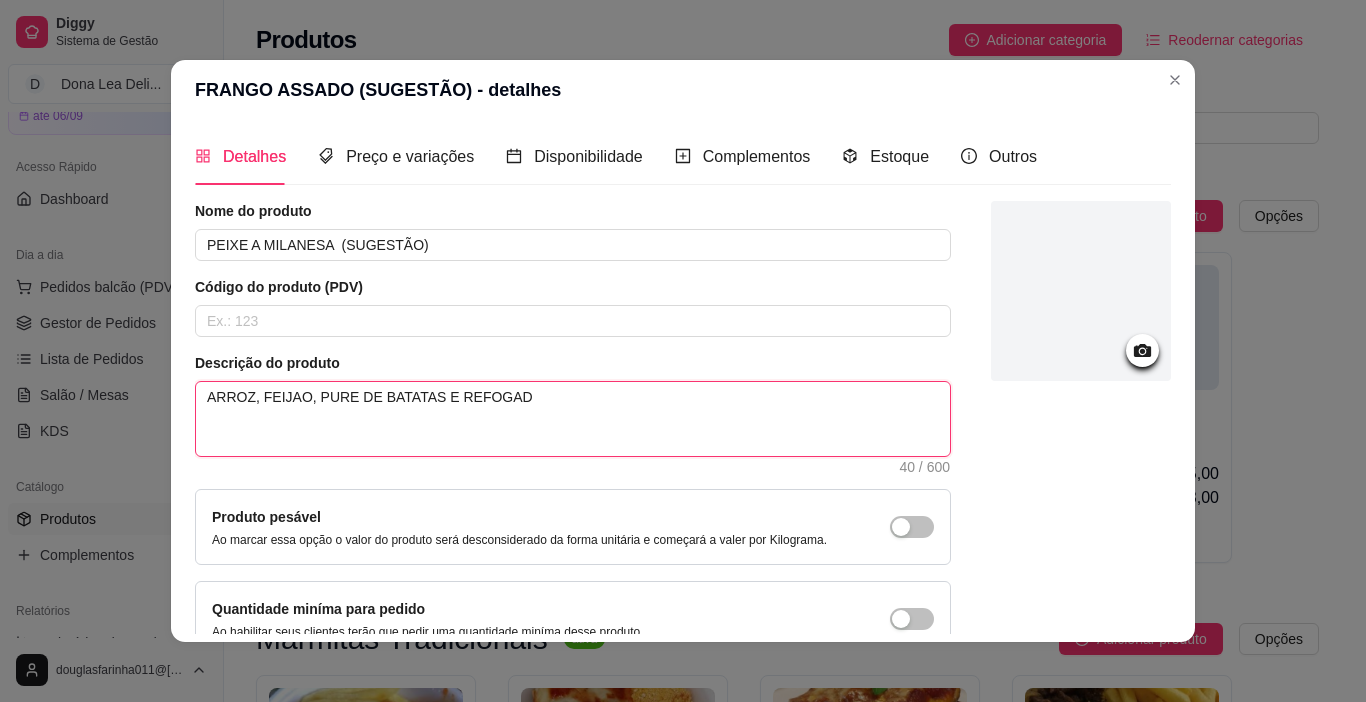 type on "ARROZ, FEIJAO, PURE DE BATATAS E REFOGADO" 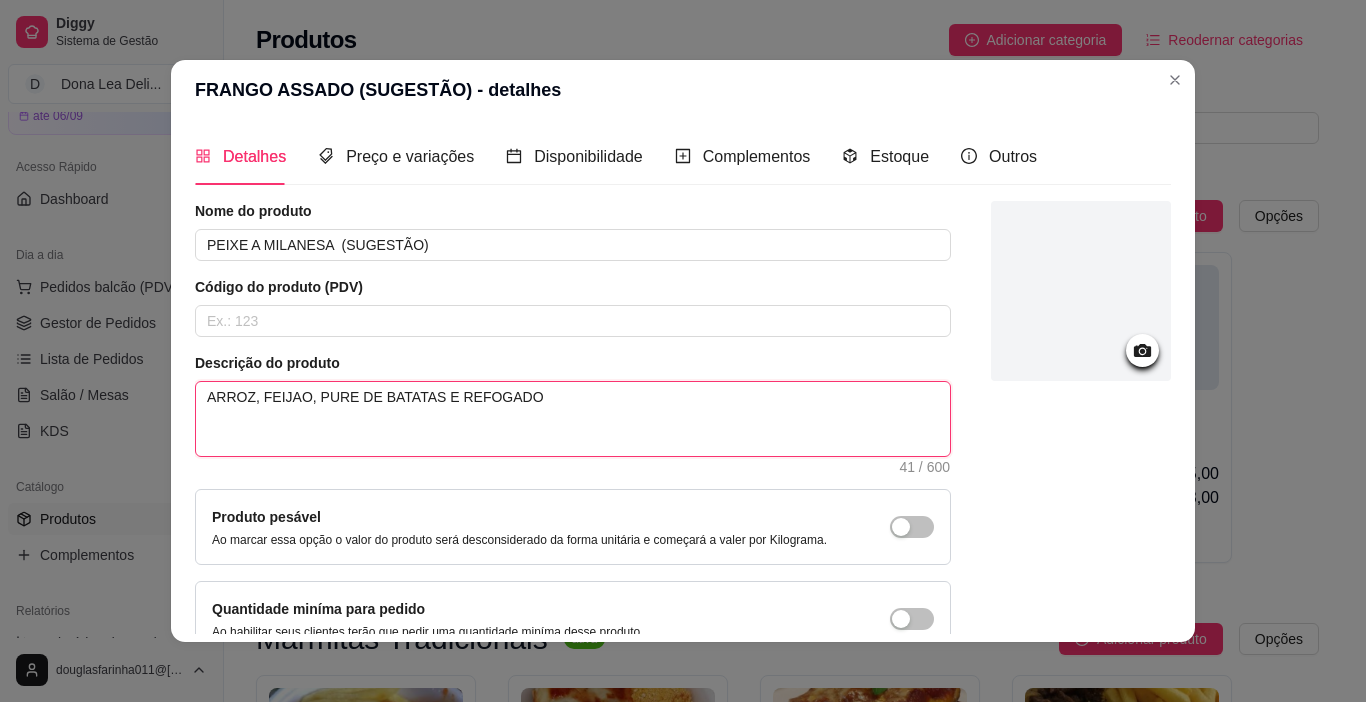 type on "ARROZ, FEIJAO, PURE DE BATATAS E REFOGADO" 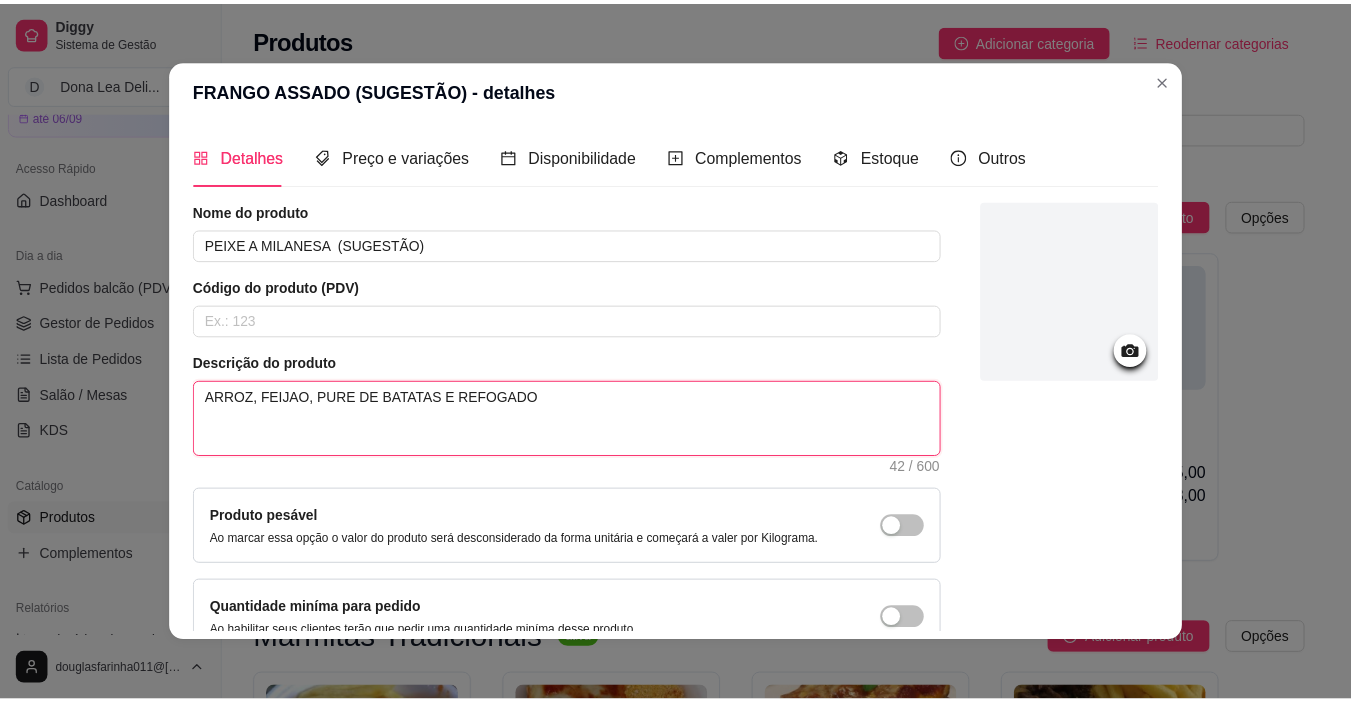 scroll, scrollTop: 112, scrollLeft: 0, axis: vertical 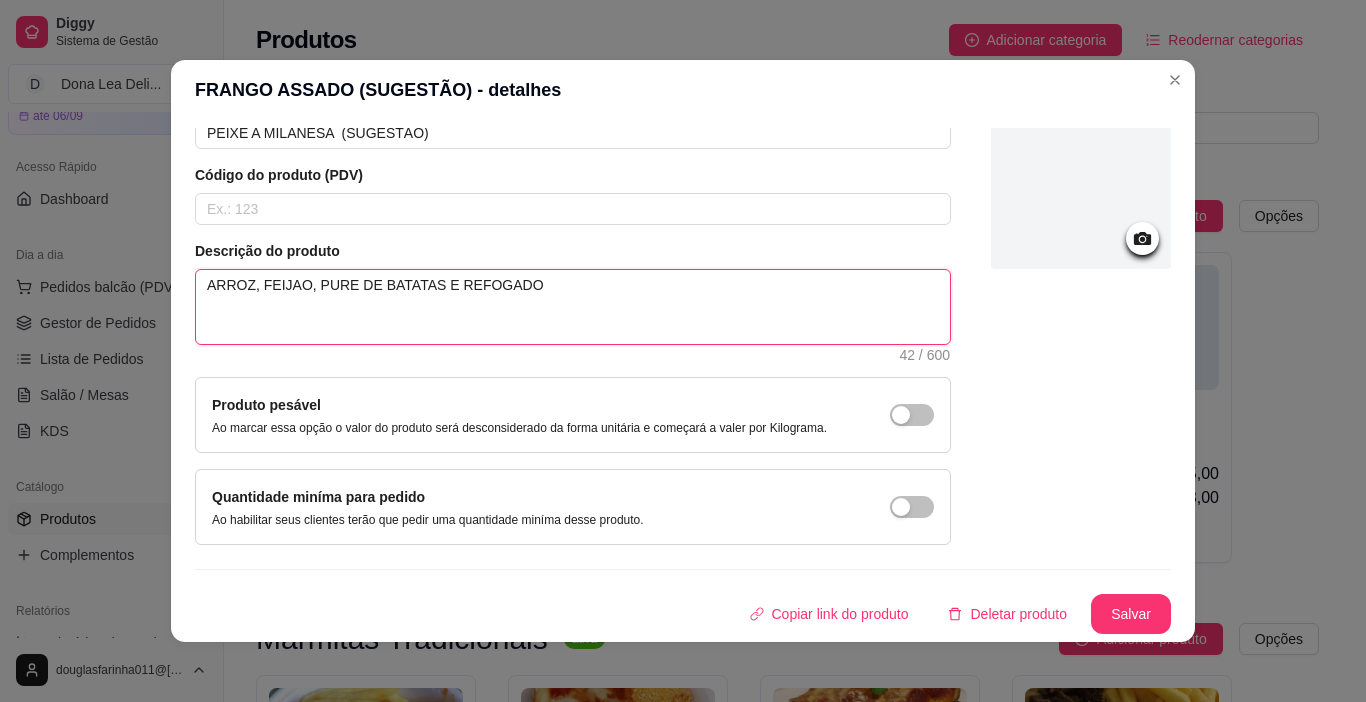 type on "ARROZ, FEIJAO, PURE DE BATATAS E REFOGADO" 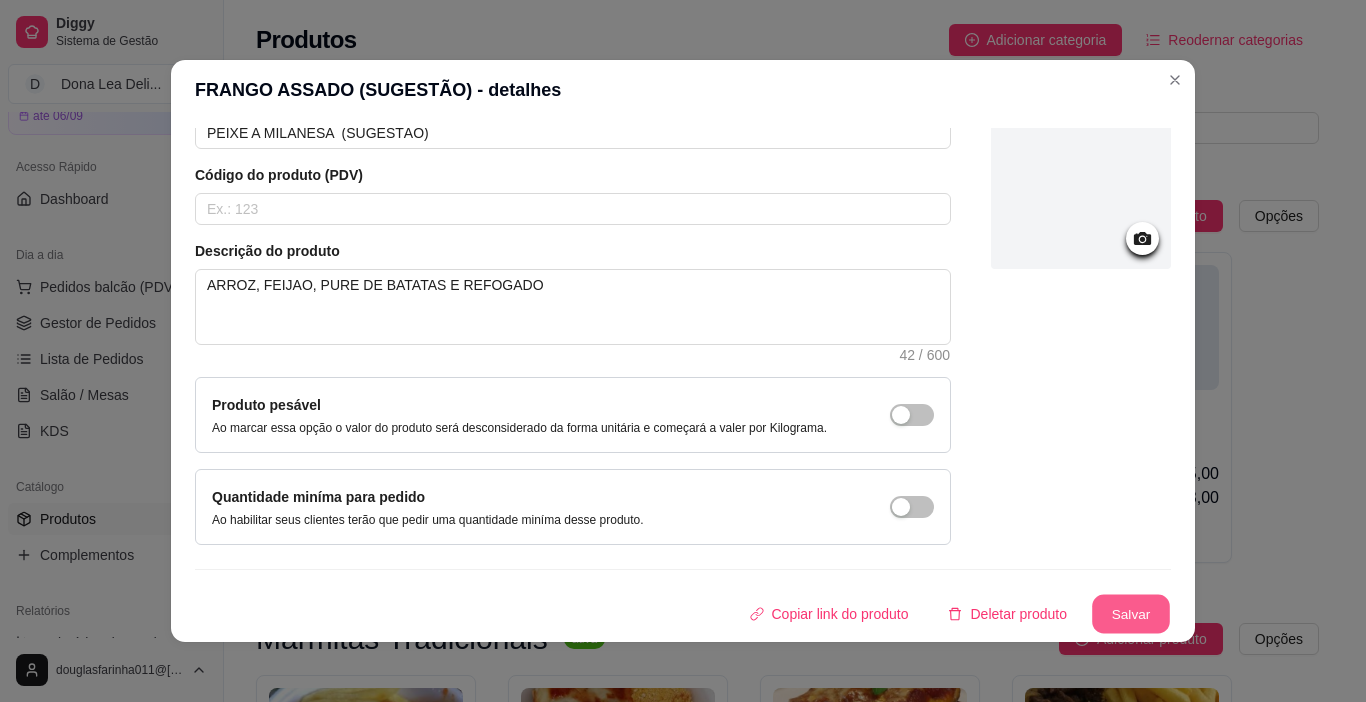 click on "Salvar" at bounding box center (1131, 614) 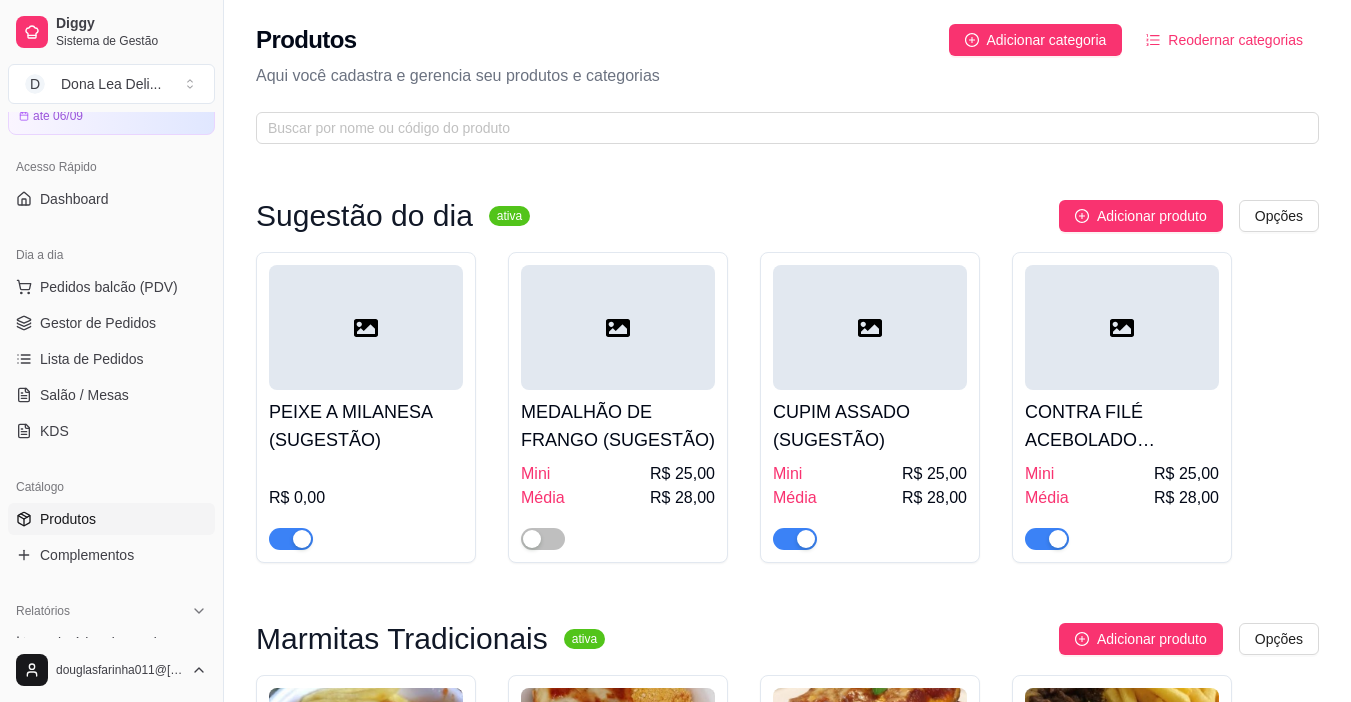 scroll, scrollTop: 400, scrollLeft: 0, axis: vertical 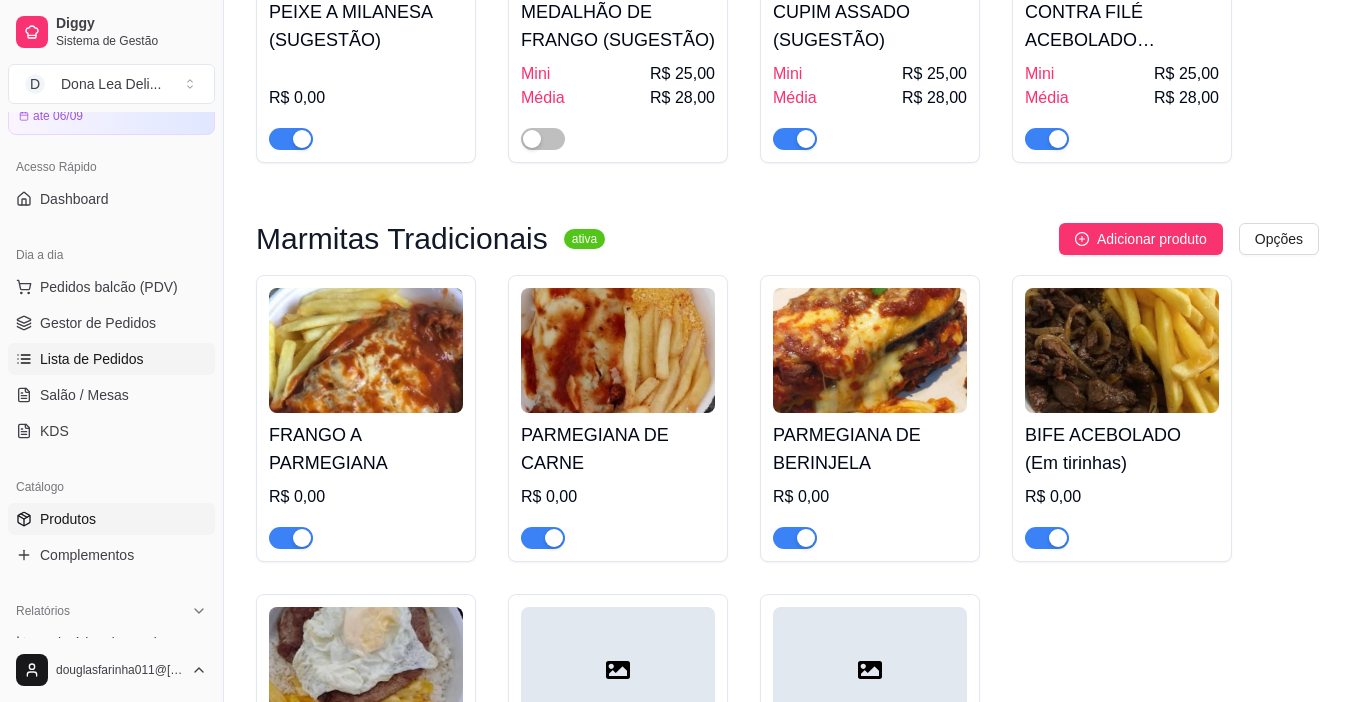 click on "Lista de Pedidos" at bounding box center [92, 359] 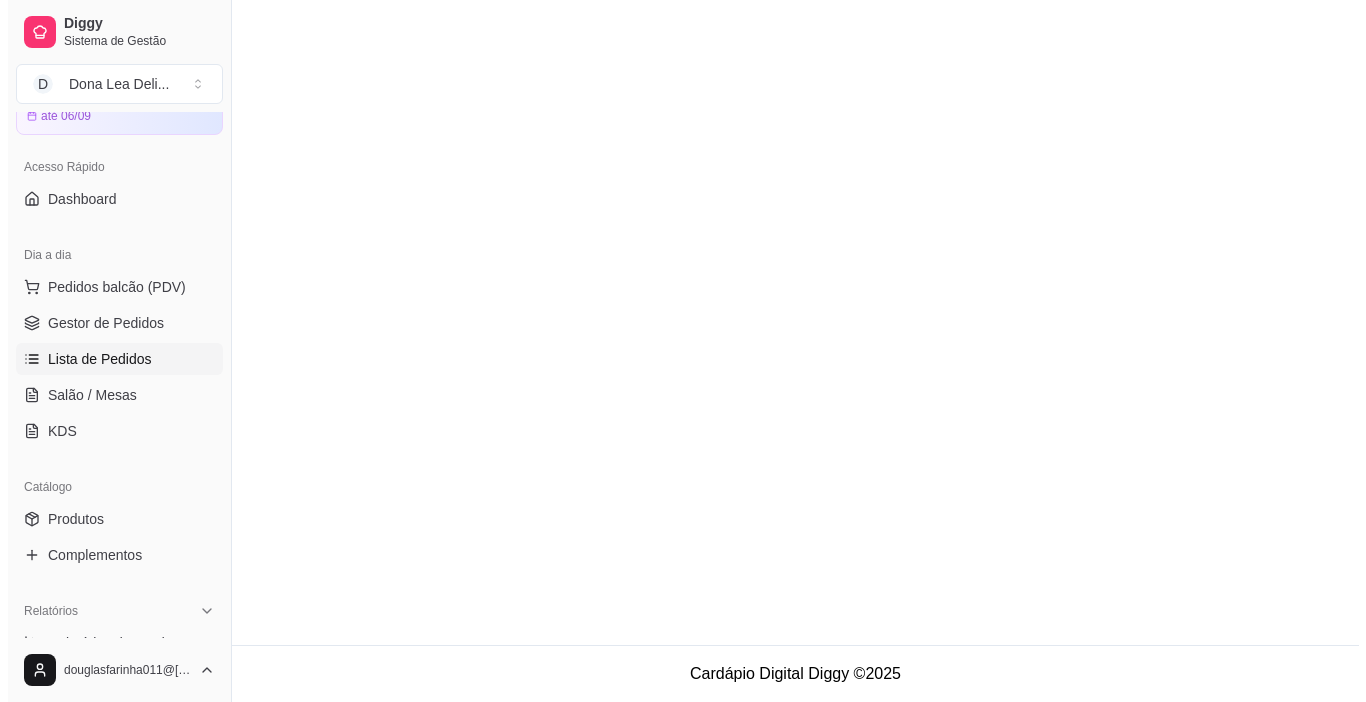 scroll, scrollTop: 0, scrollLeft: 0, axis: both 